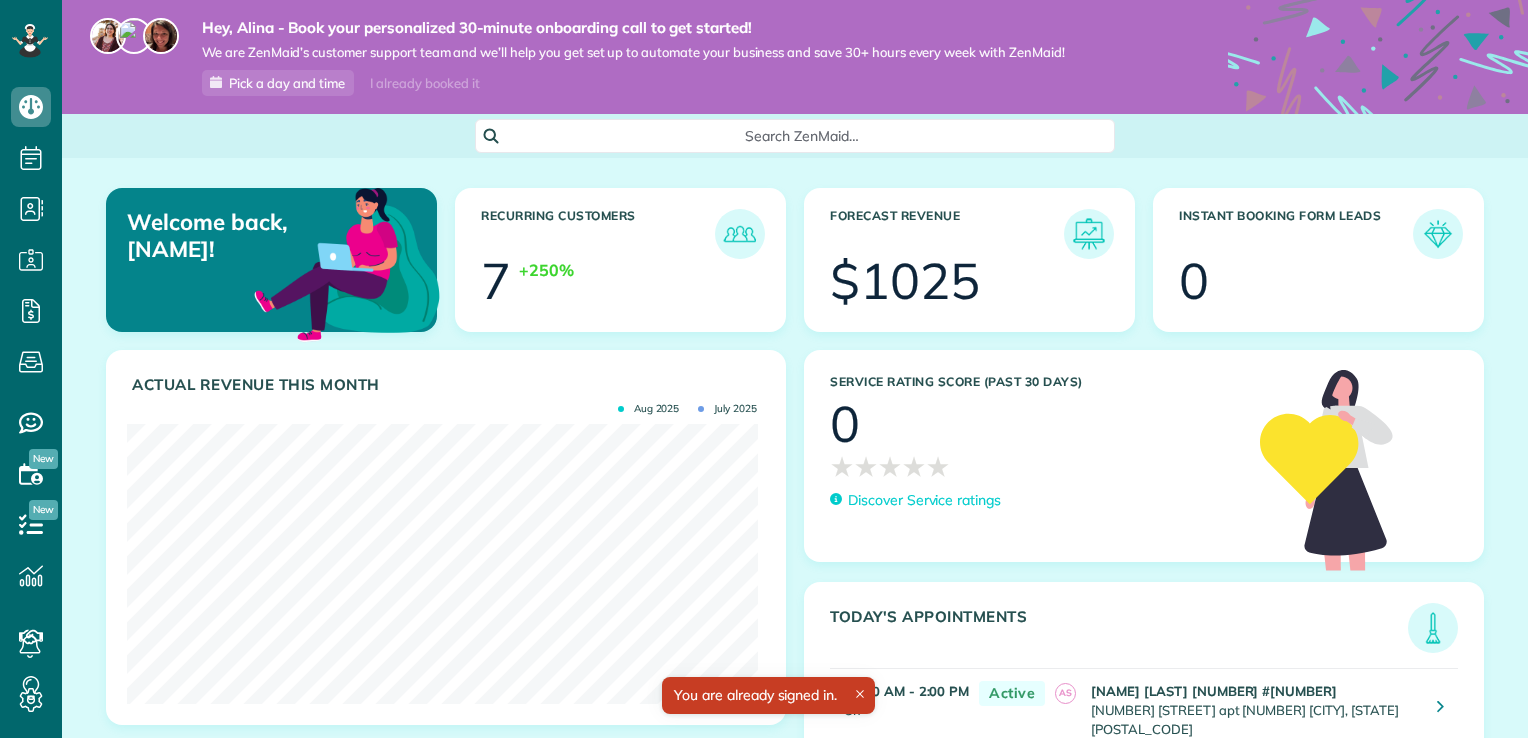 scroll, scrollTop: 0, scrollLeft: 0, axis: both 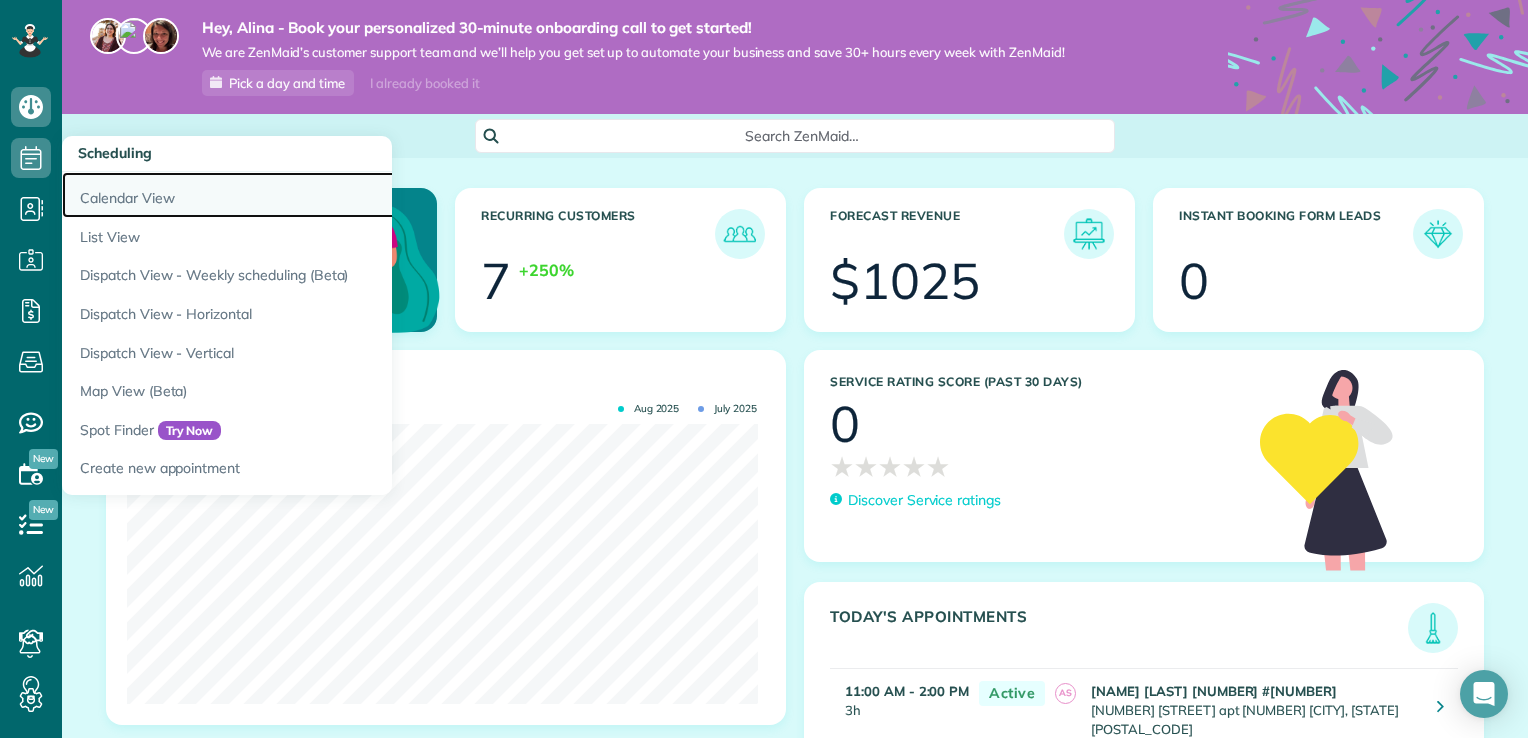 click on "Calendar View" at bounding box center [312, 195] 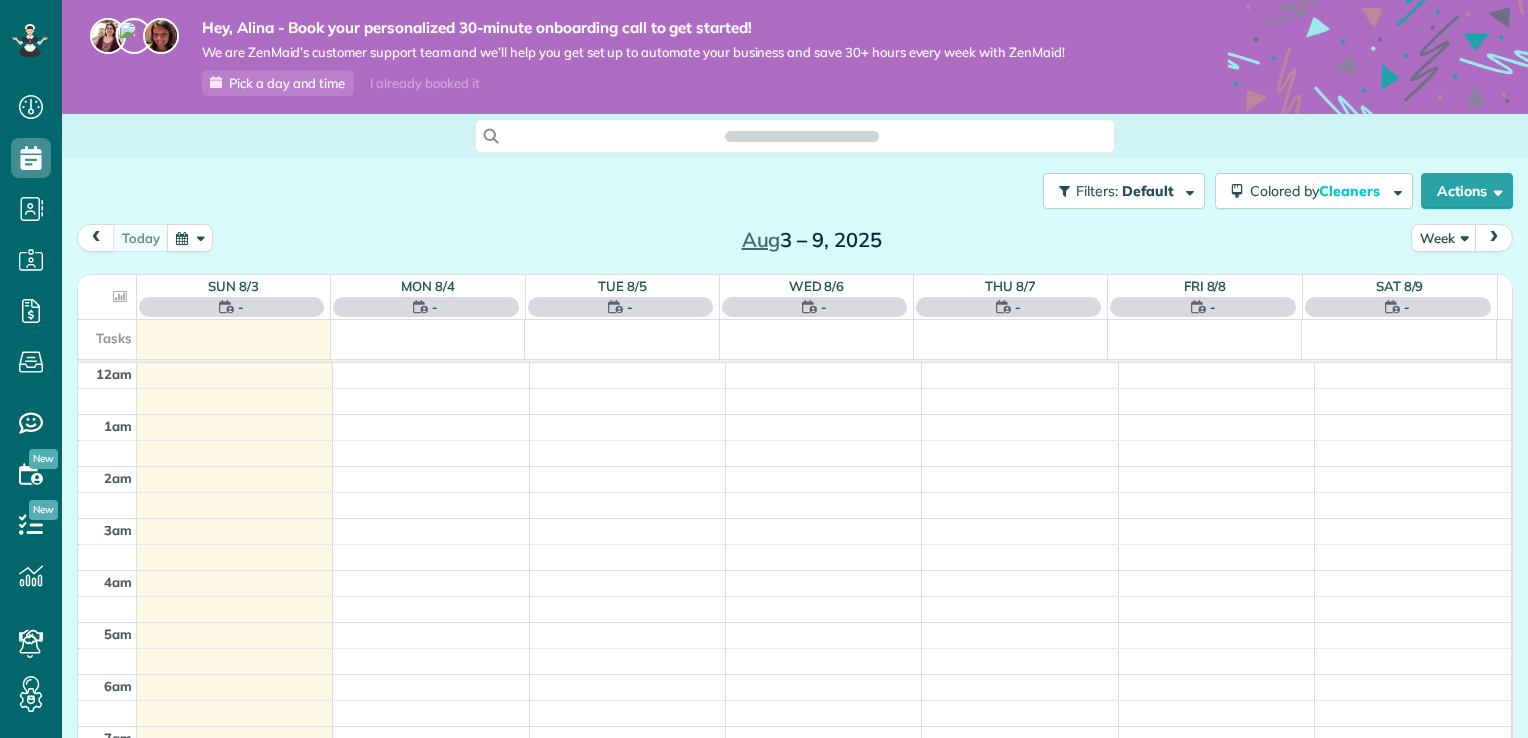 scroll, scrollTop: 0, scrollLeft: 0, axis: both 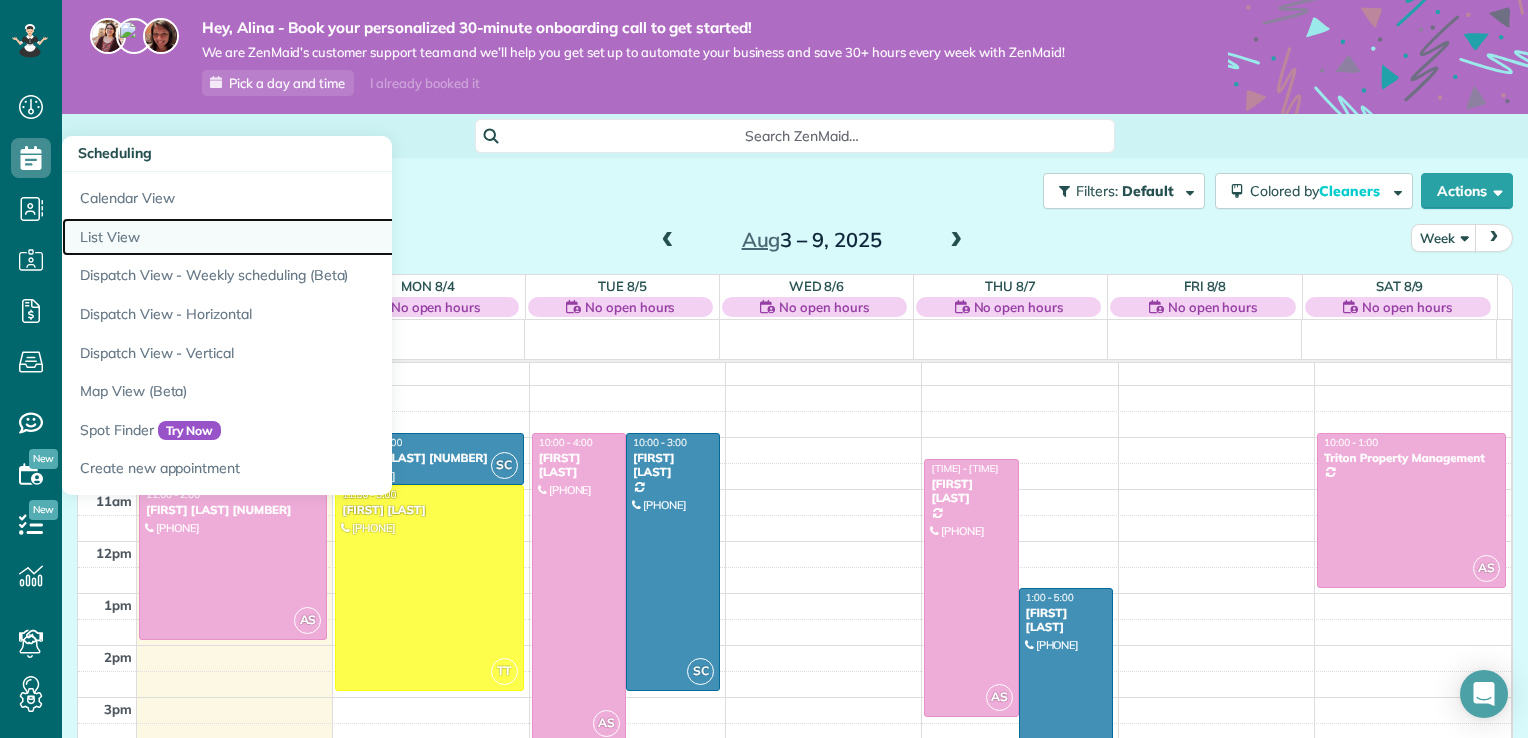 click on "List View" at bounding box center (312, 237) 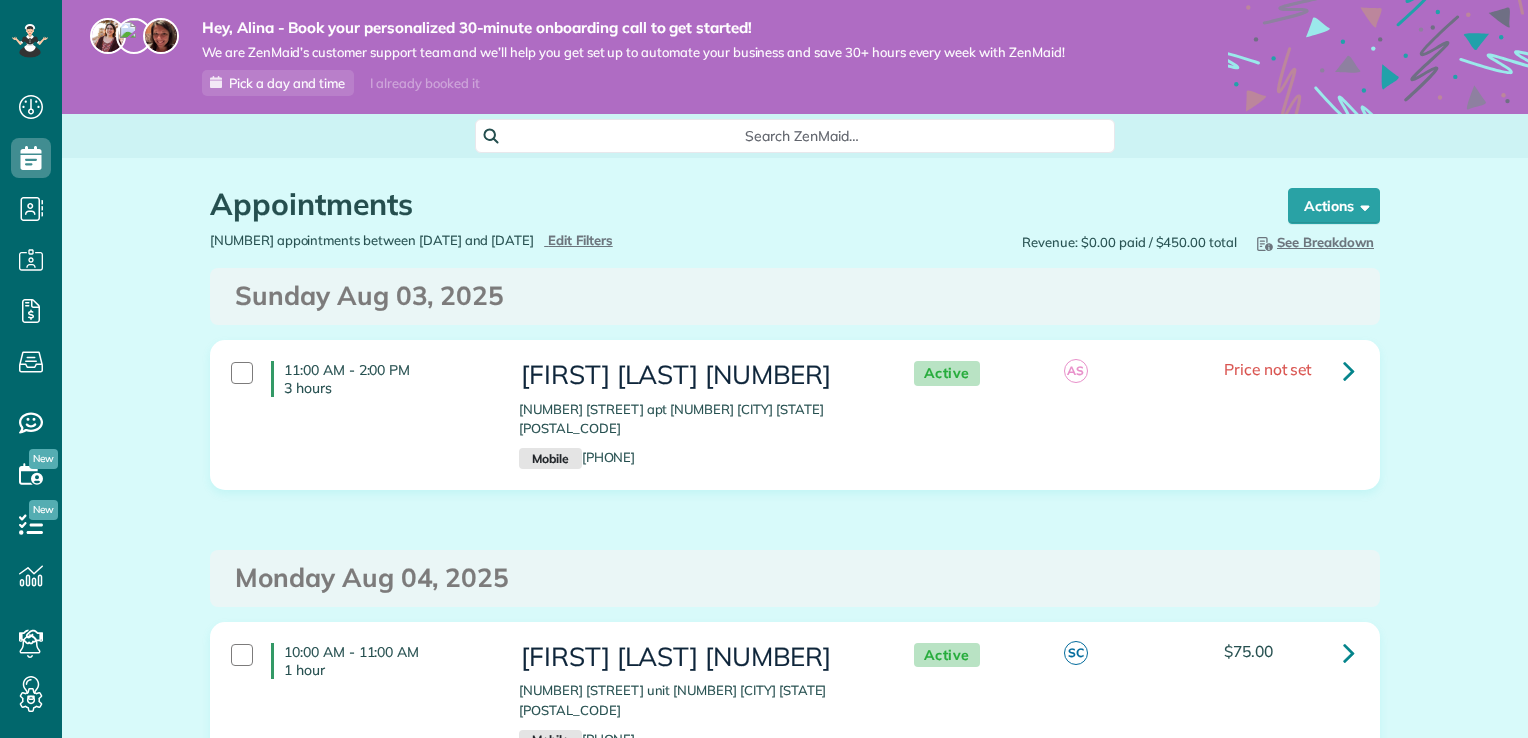 scroll, scrollTop: 0, scrollLeft: 0, axis: both 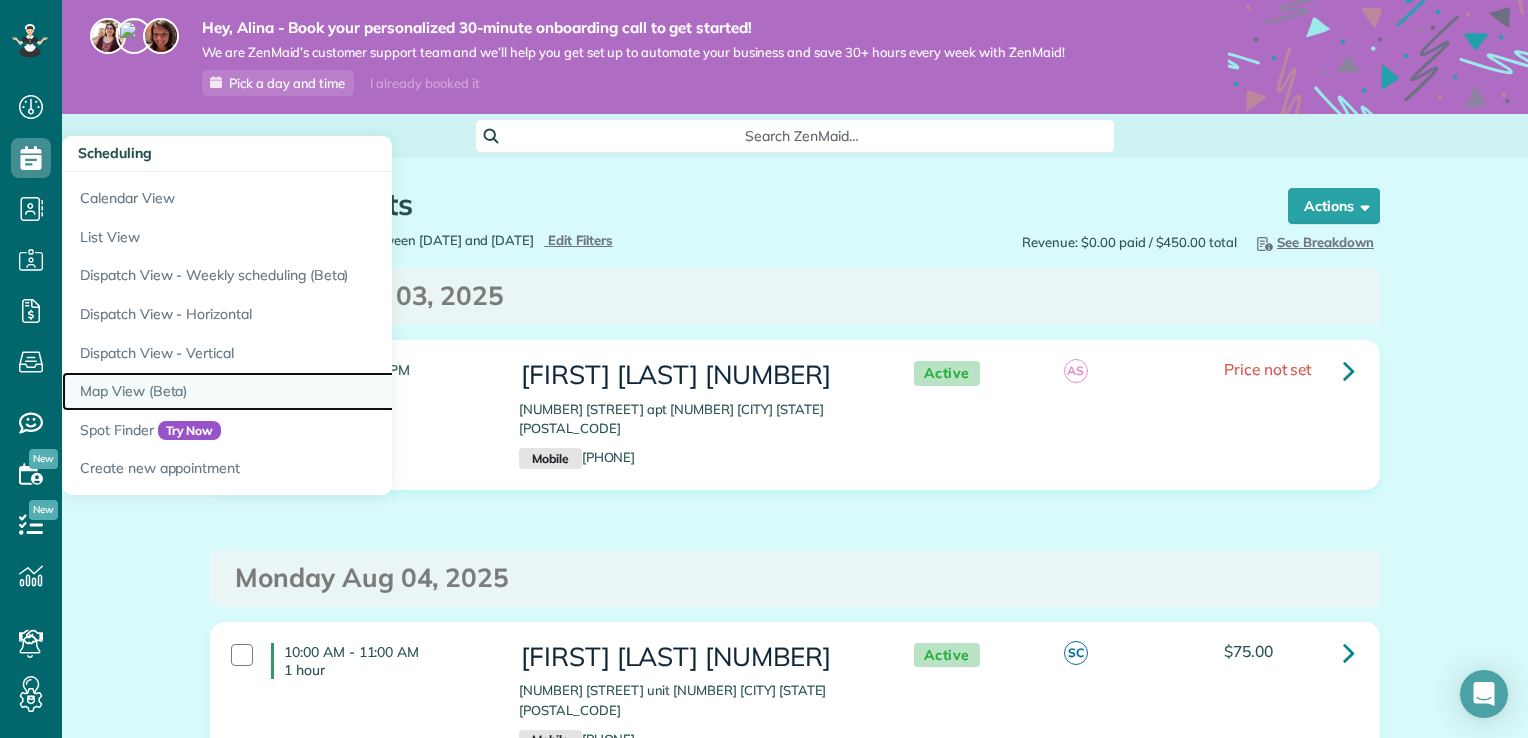 click on "Map View (Beta)" at bounding box center (312, 391) 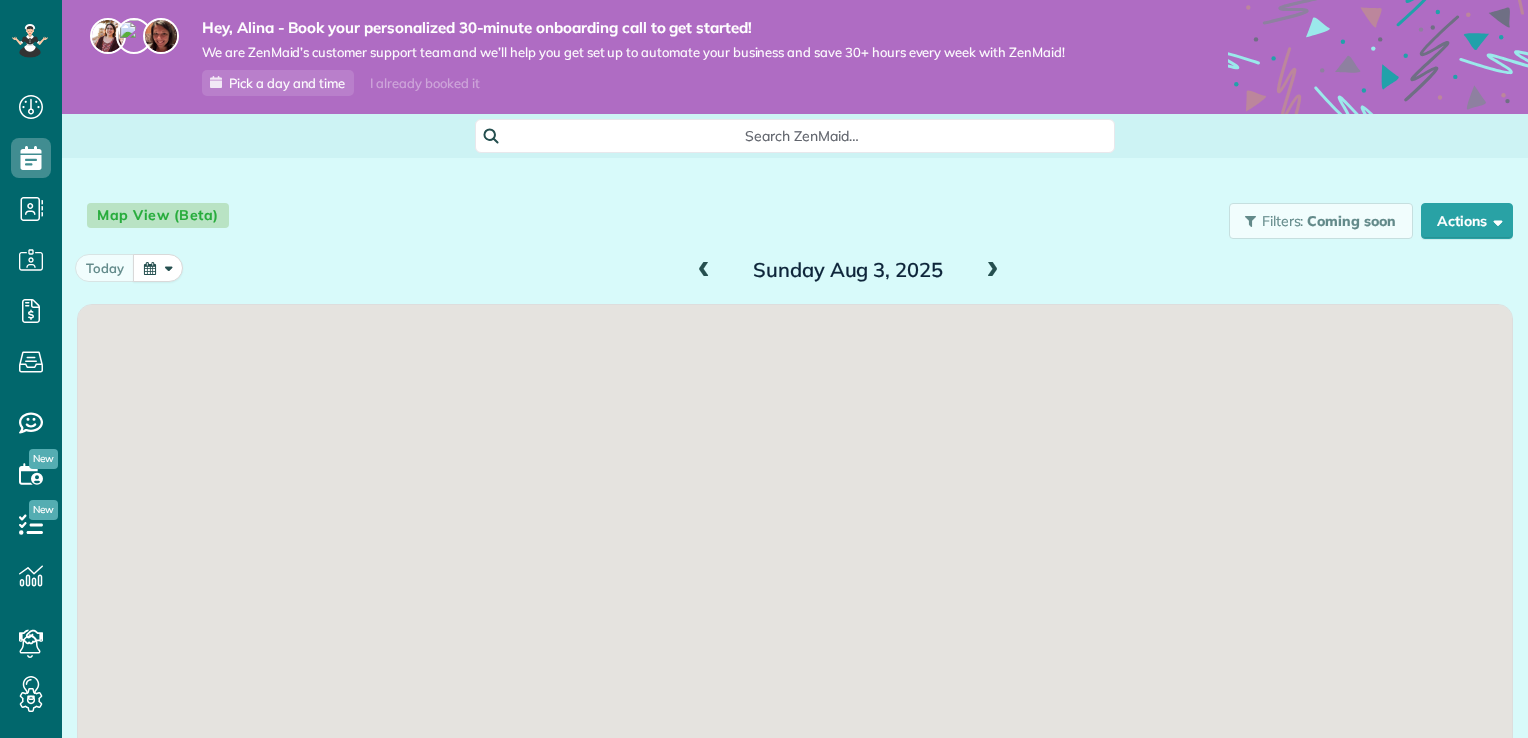 scroll, scrollTop: 0, scrollLeft: 0, axis: both 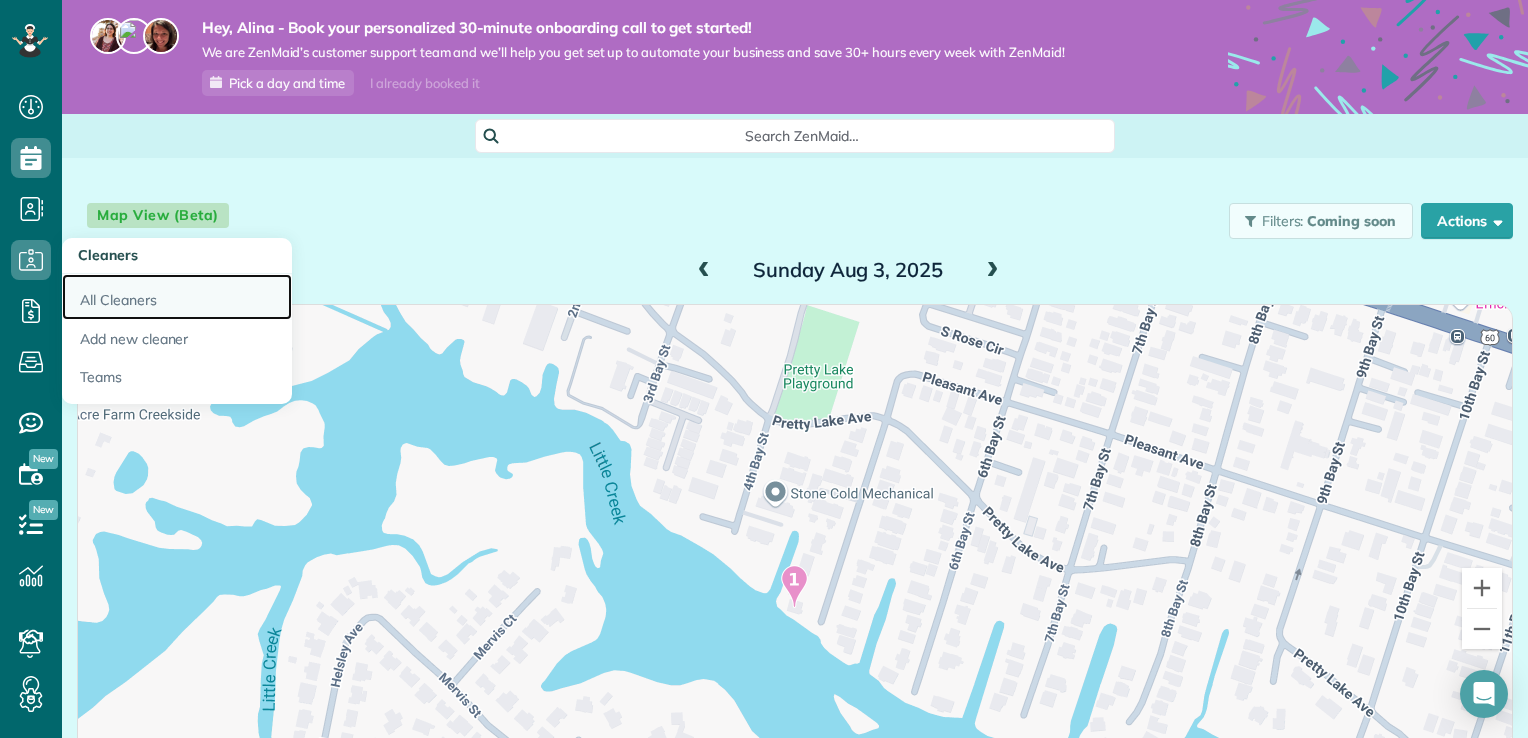 click on "All Cleaners" at bounding box center (177, 297) 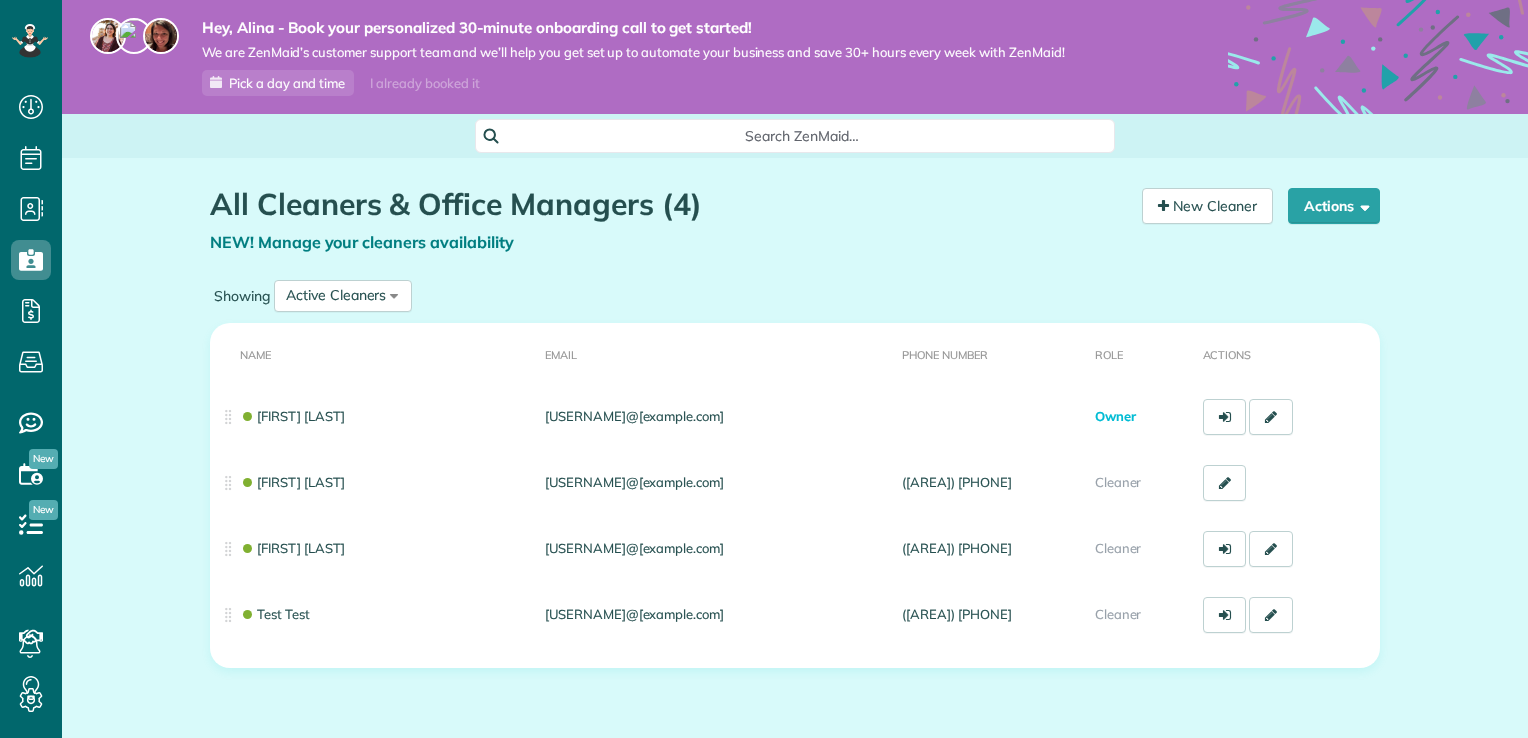 scroll, scrollTop: 0, scrollLeft: 0, axis: both 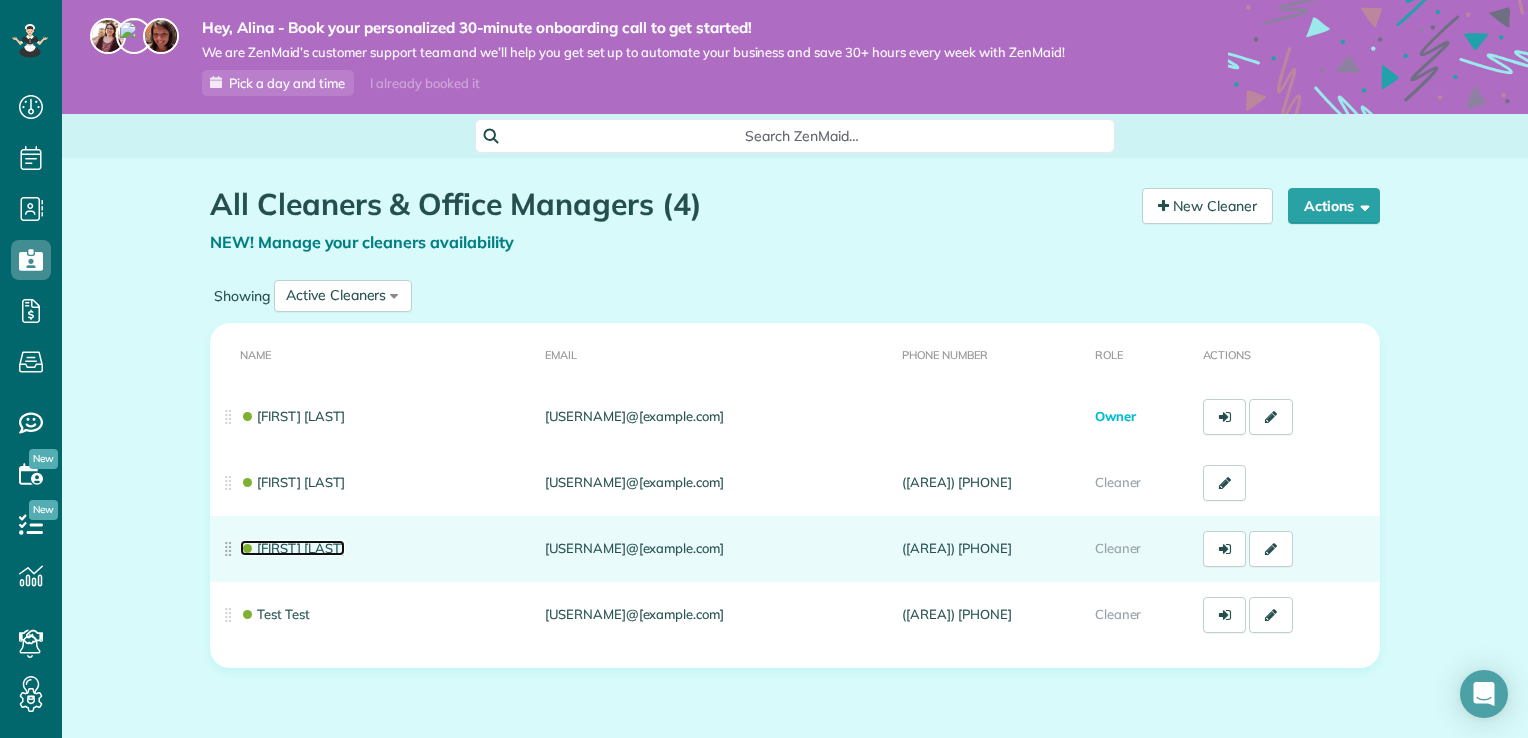 click on "[NAME]" at bounding box center [292, 548] 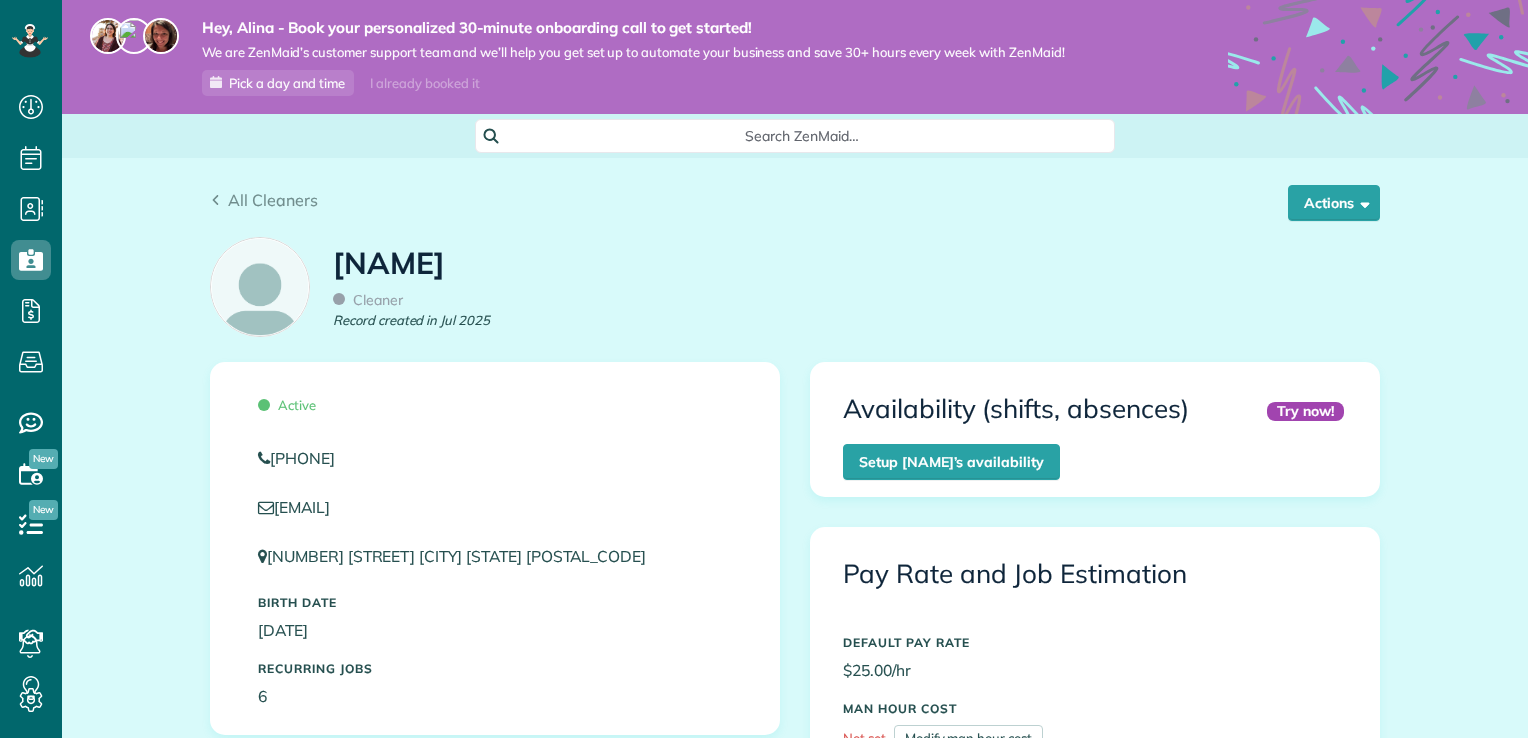 scroll, scrollTop: 0, scrollLeft: 0, axis: both 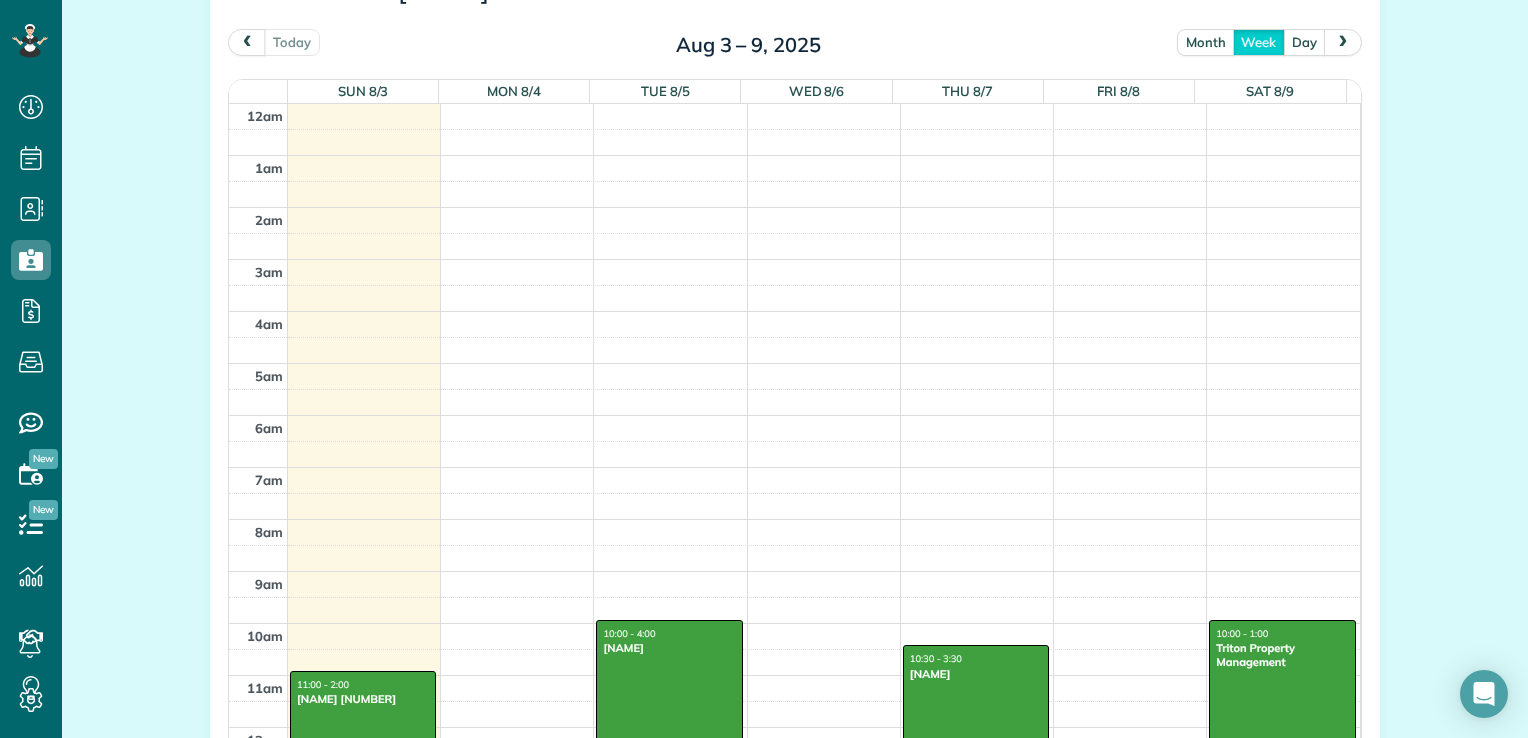 click on "month" at bounding box center (1206, 42) 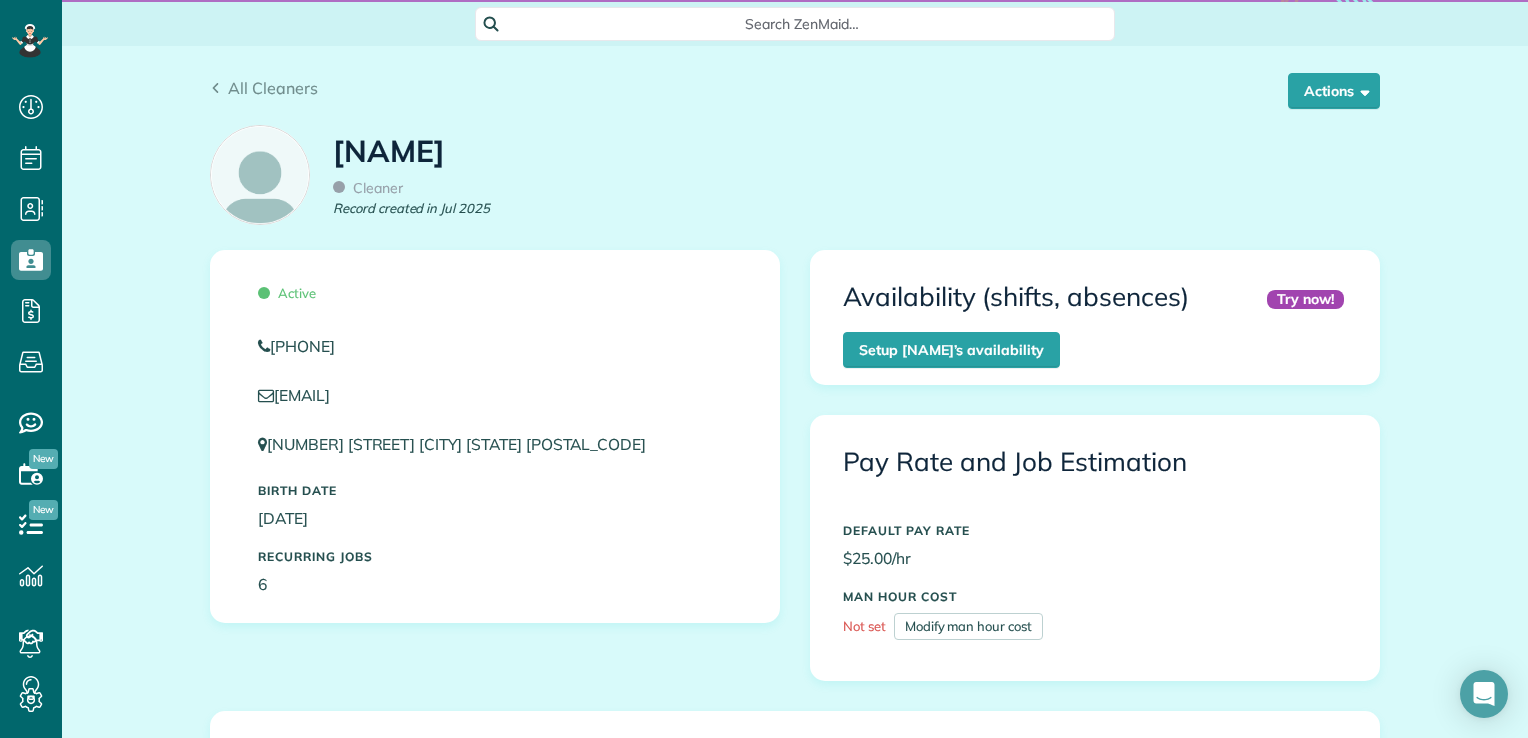 scroll, scrollTop: 111, scrollLeft: 0, axis: vertical 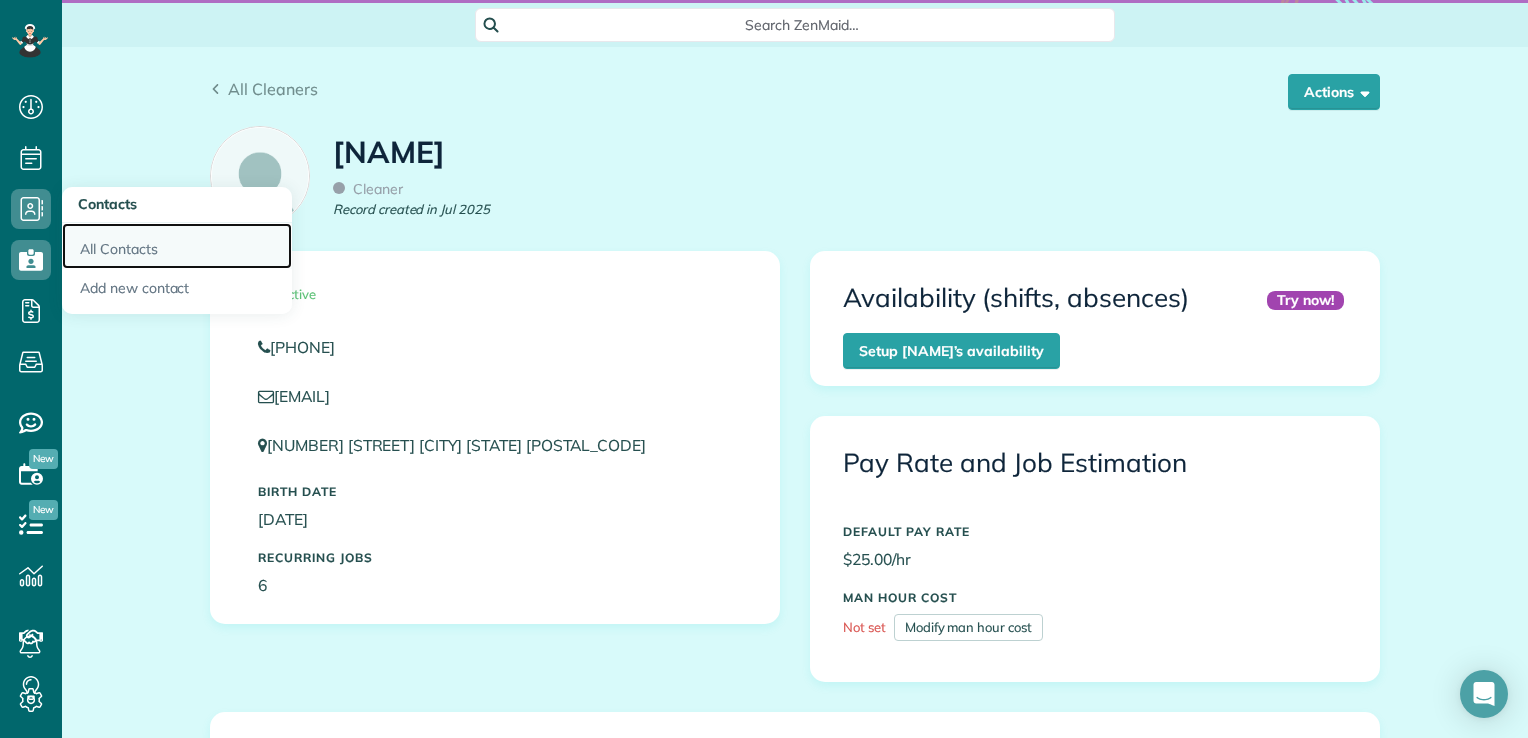 click on "All Contacts" at bounding box center [177, 246] 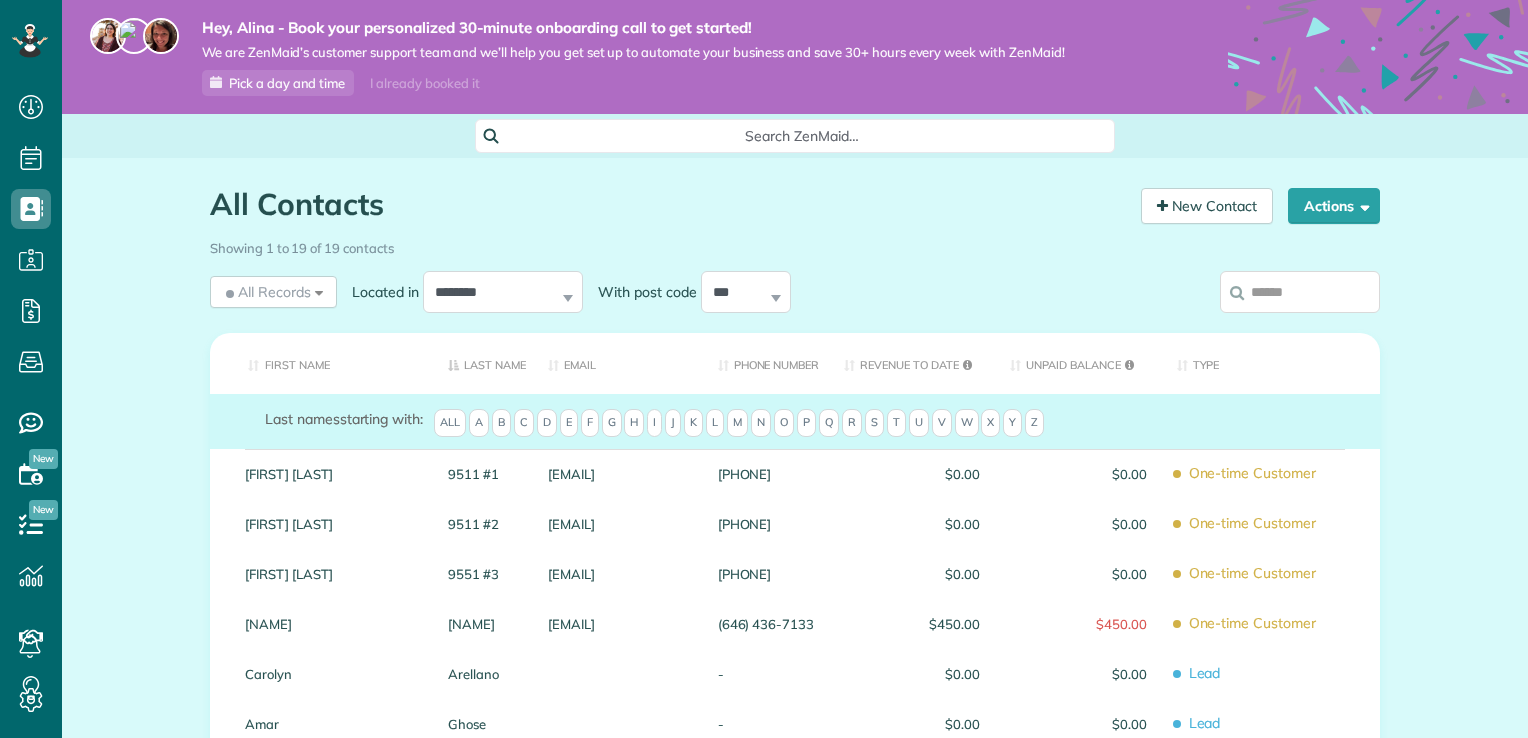 scroll, scrollTop: 0, scrollLeft: 0, axis: both 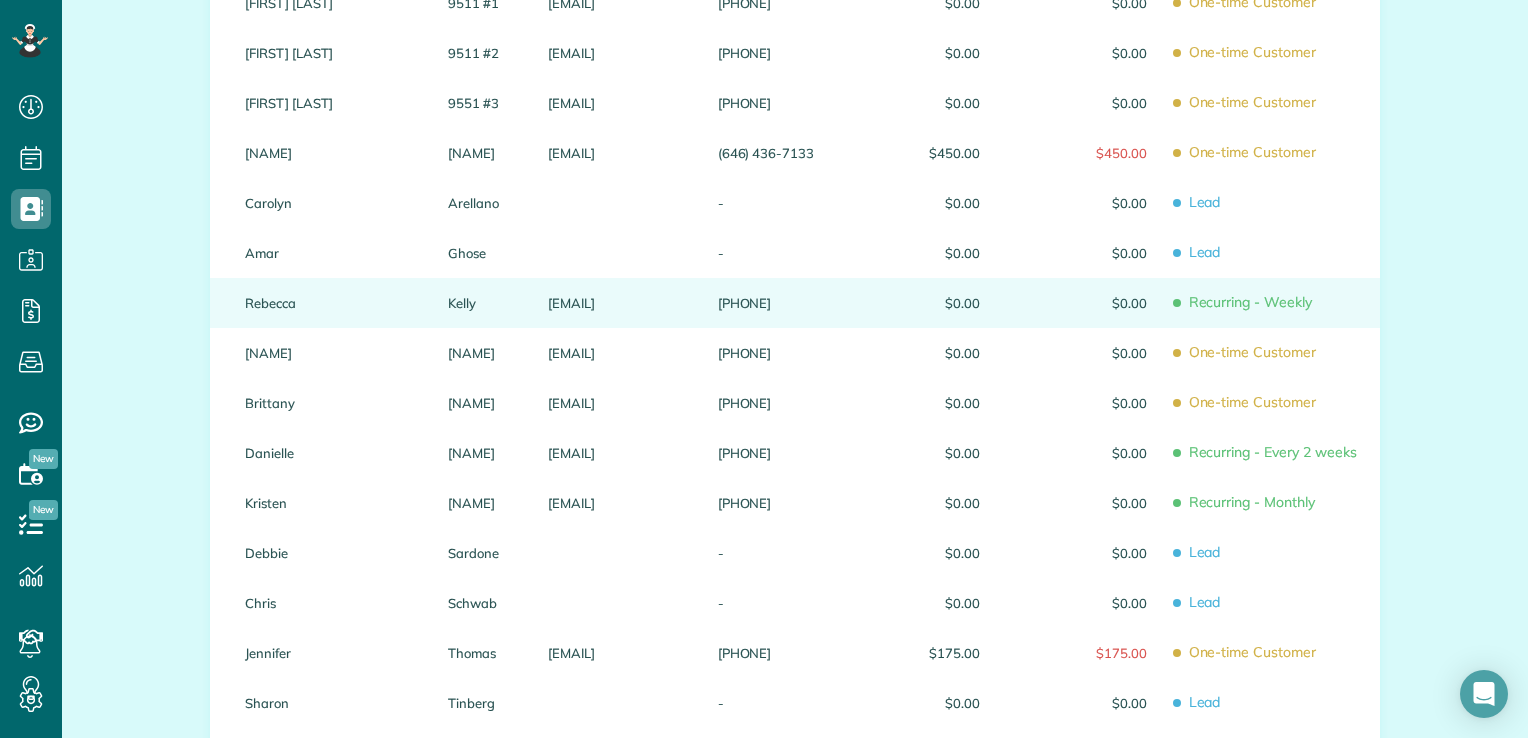 click on "Rebecca" at bounding box center (331, 303) 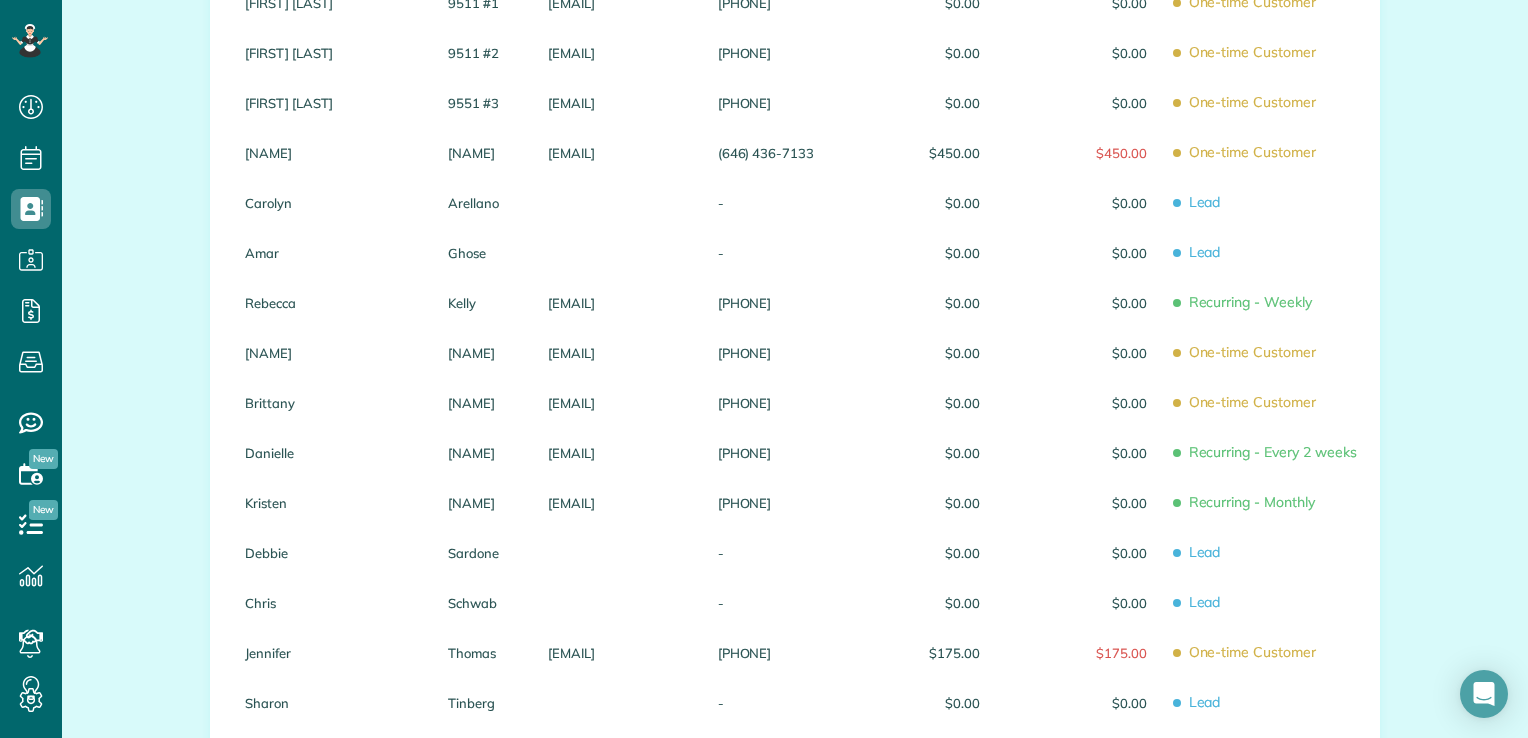 scroll, scrollTop: 171, scrollLeft: 0, axis: vertical 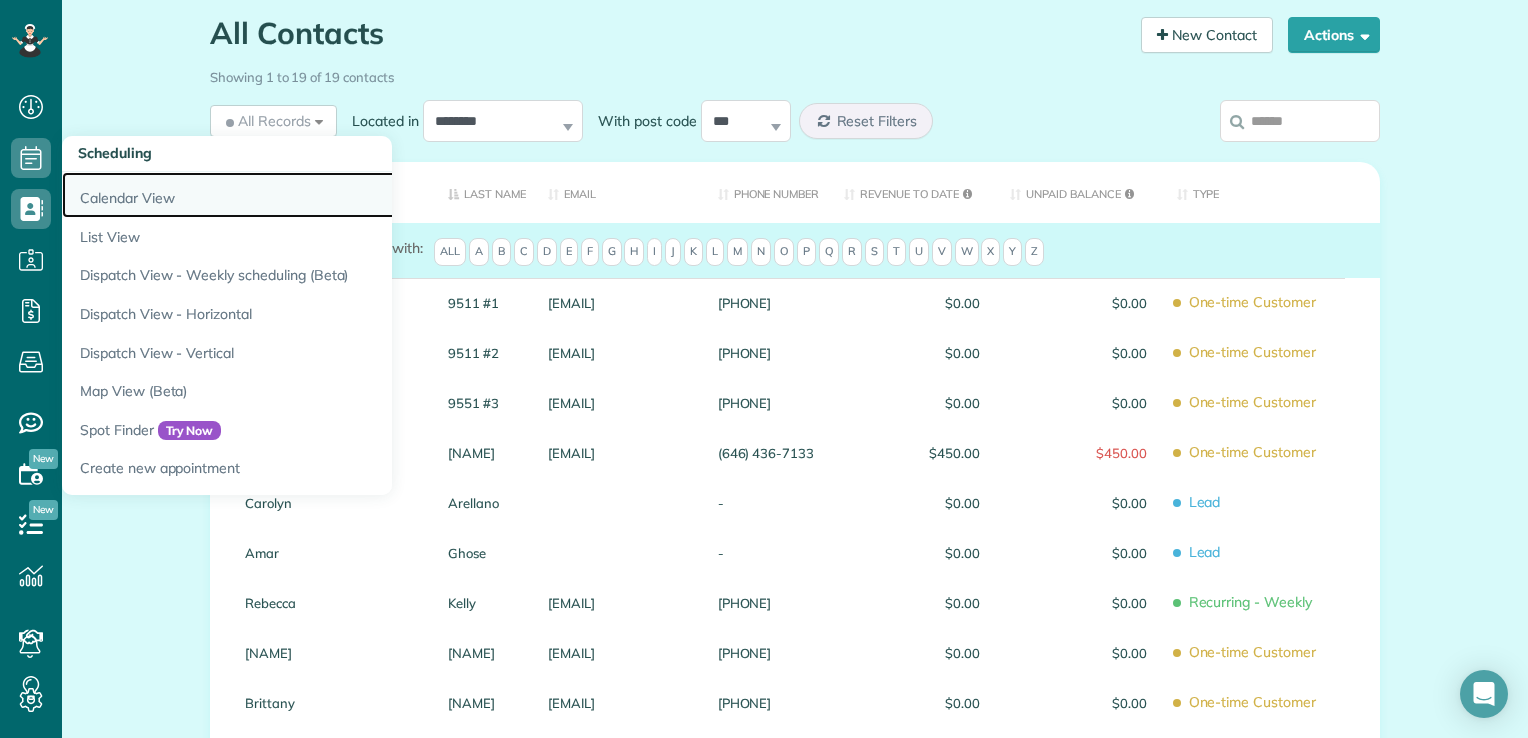 click on "Calendar View" at bounding box center [312, 195] 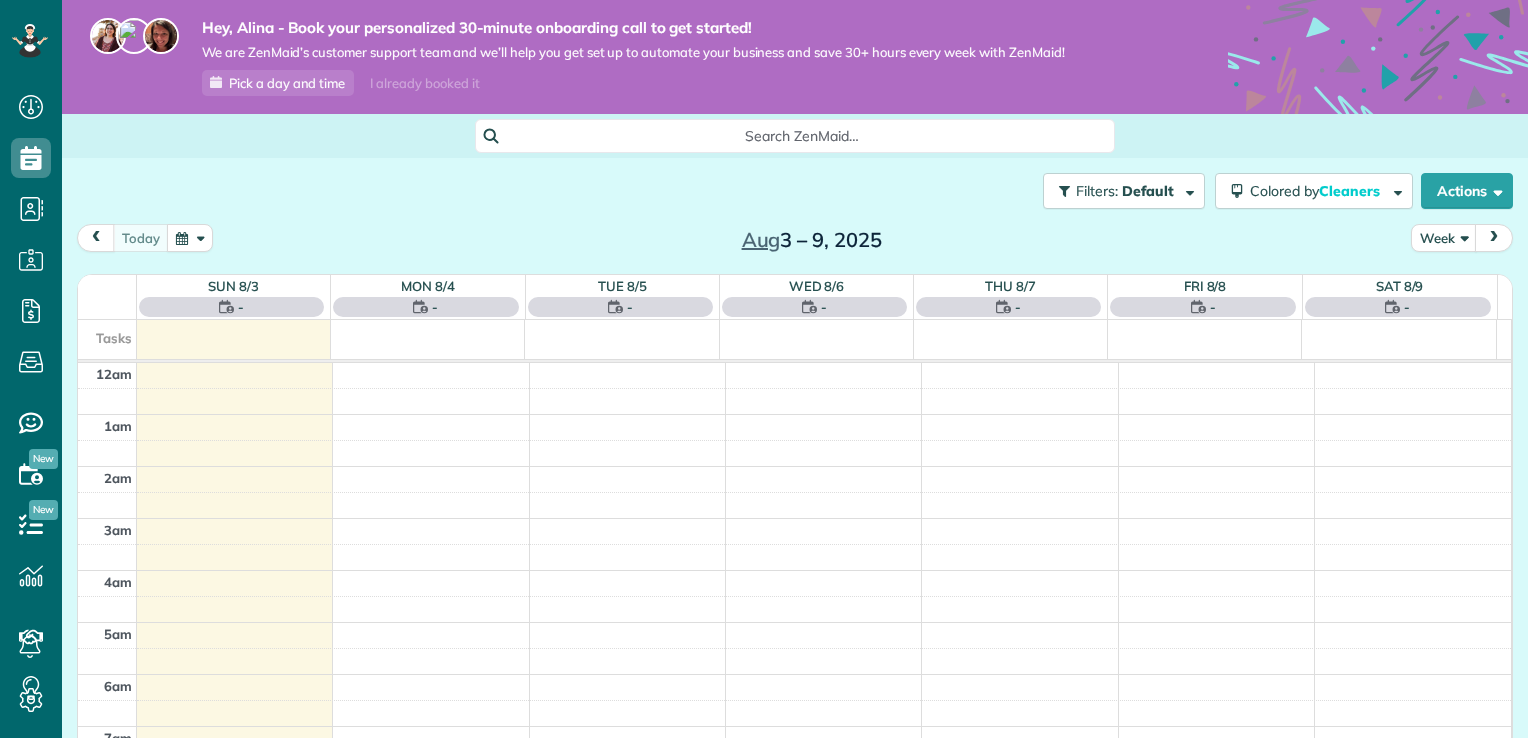 scroll, scrollTop: 0, scrollLeft: 0, axis: both 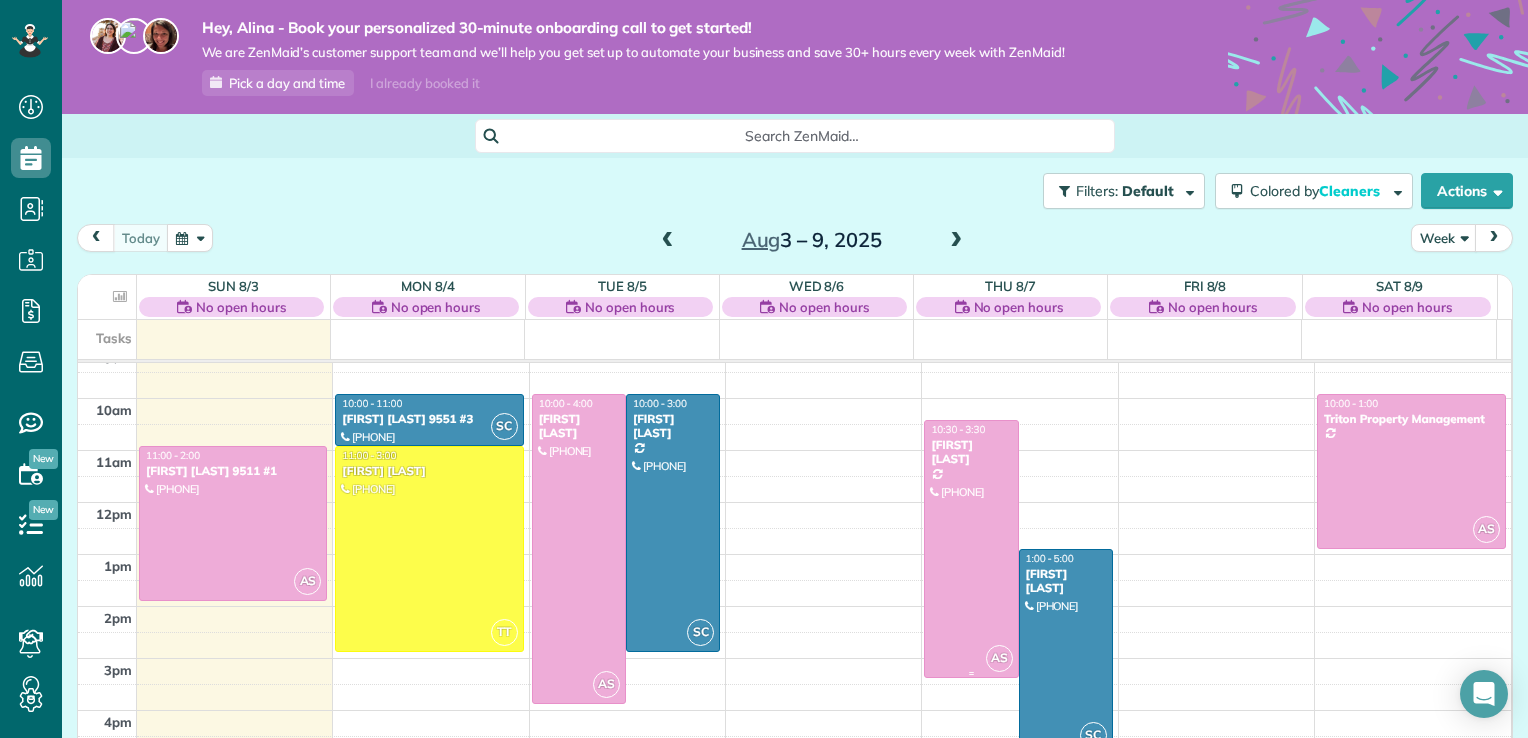 click at bounding box center (971, 549) 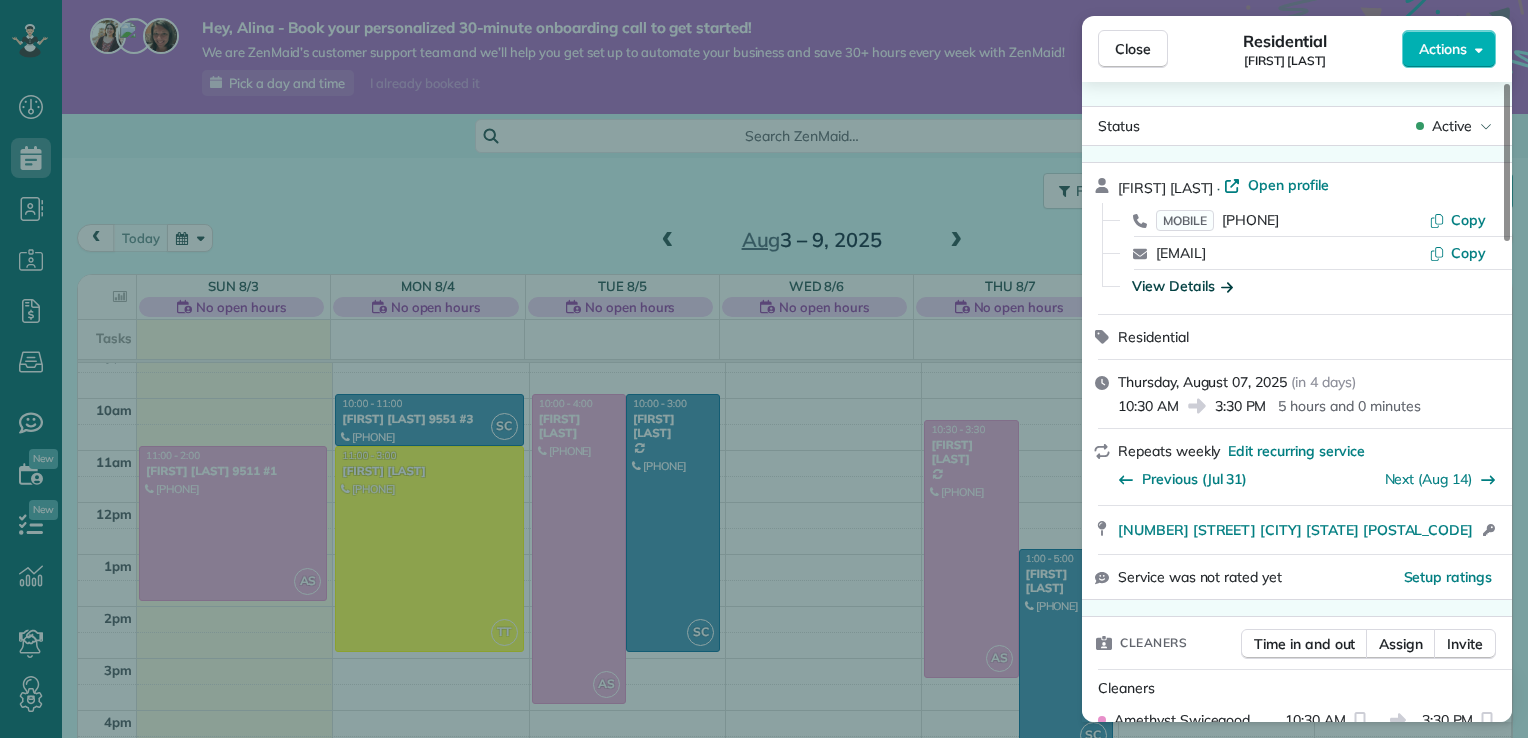 click on "View Details" at bounding box center [1182, 286] 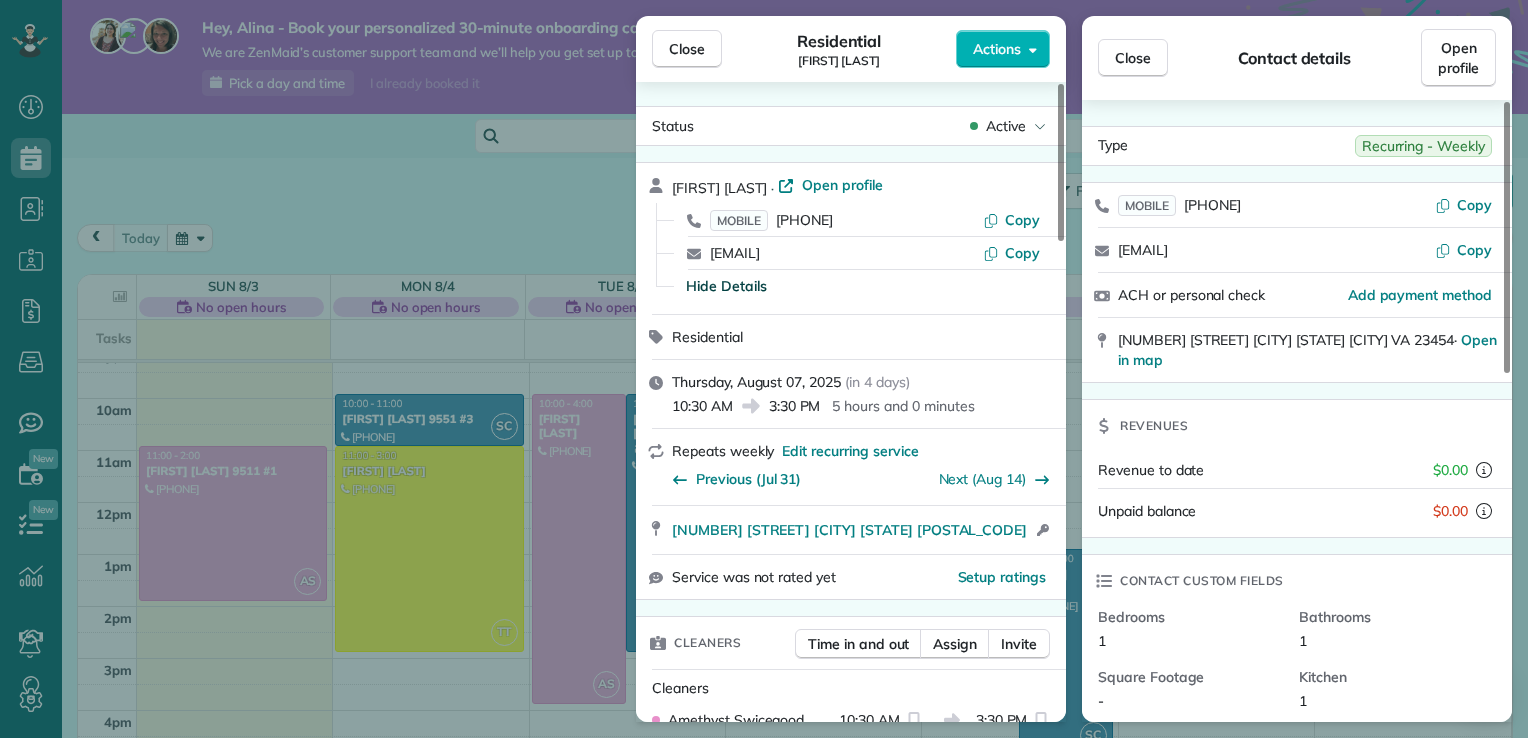 drag, startPoint x: 1264, startPoint y: 344, endPoint x: 1188, endPoint y: 170, distance: 189.87364 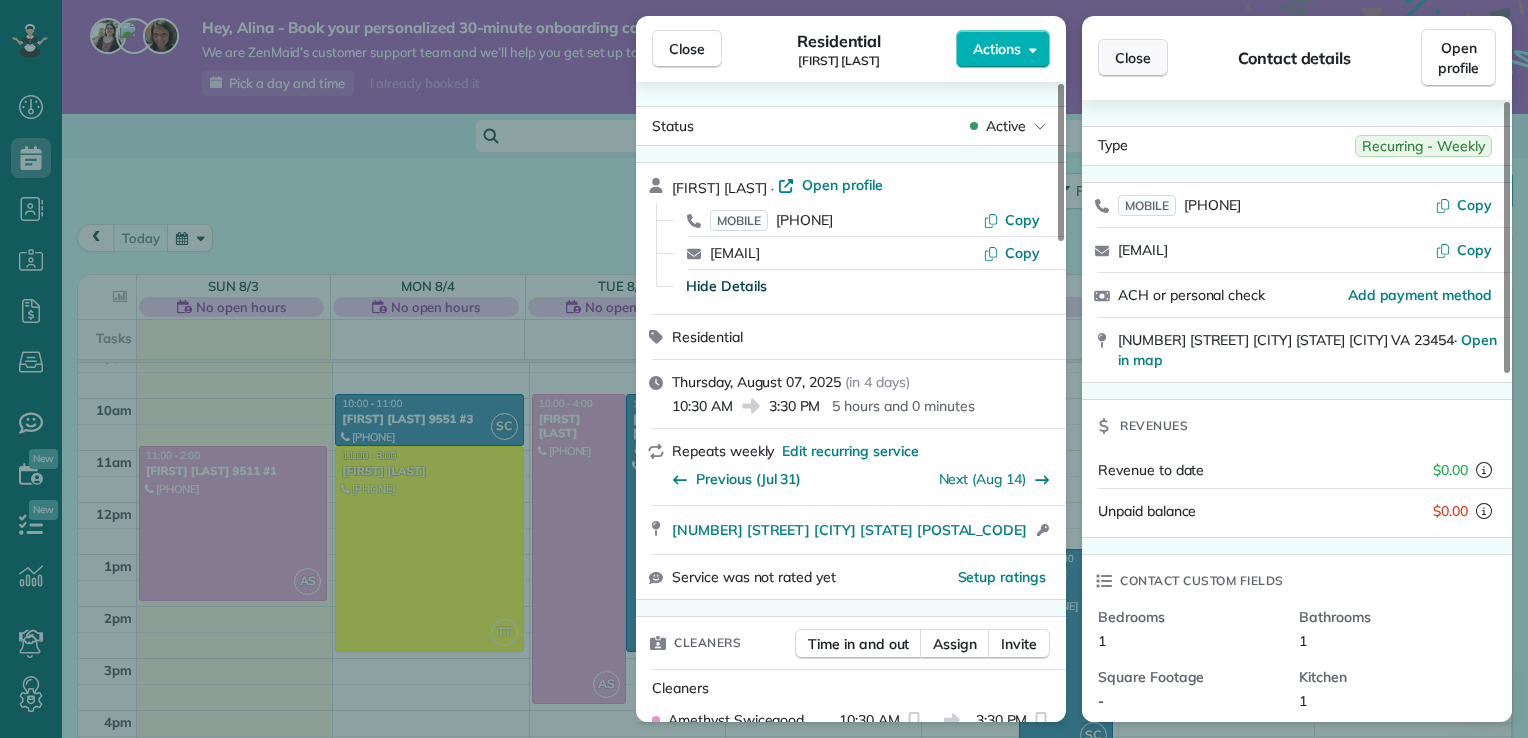 drag, startPoint x: 1188, startPoint y: 170, endPoint x: 1116, endPoint y: 67, distance: 125.670204 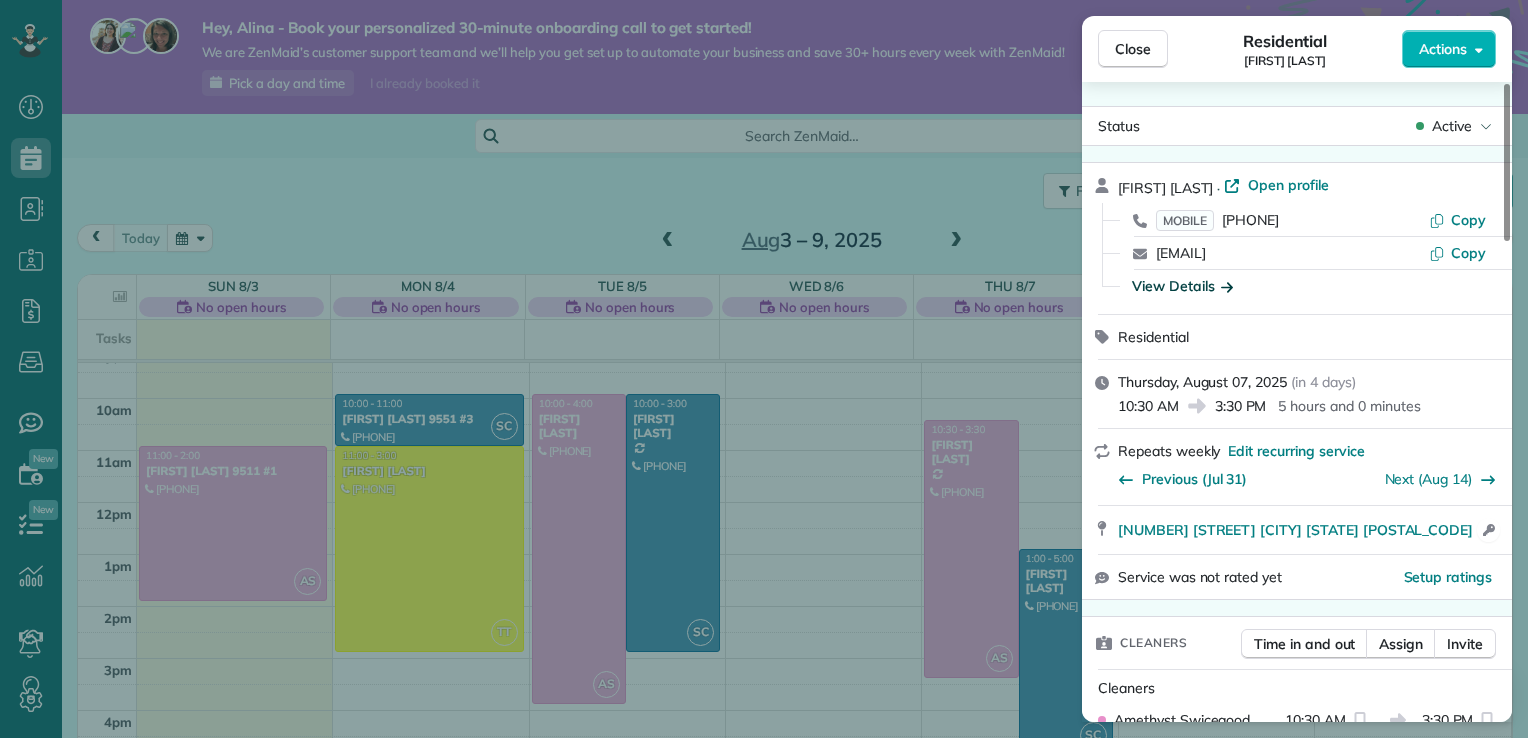 click 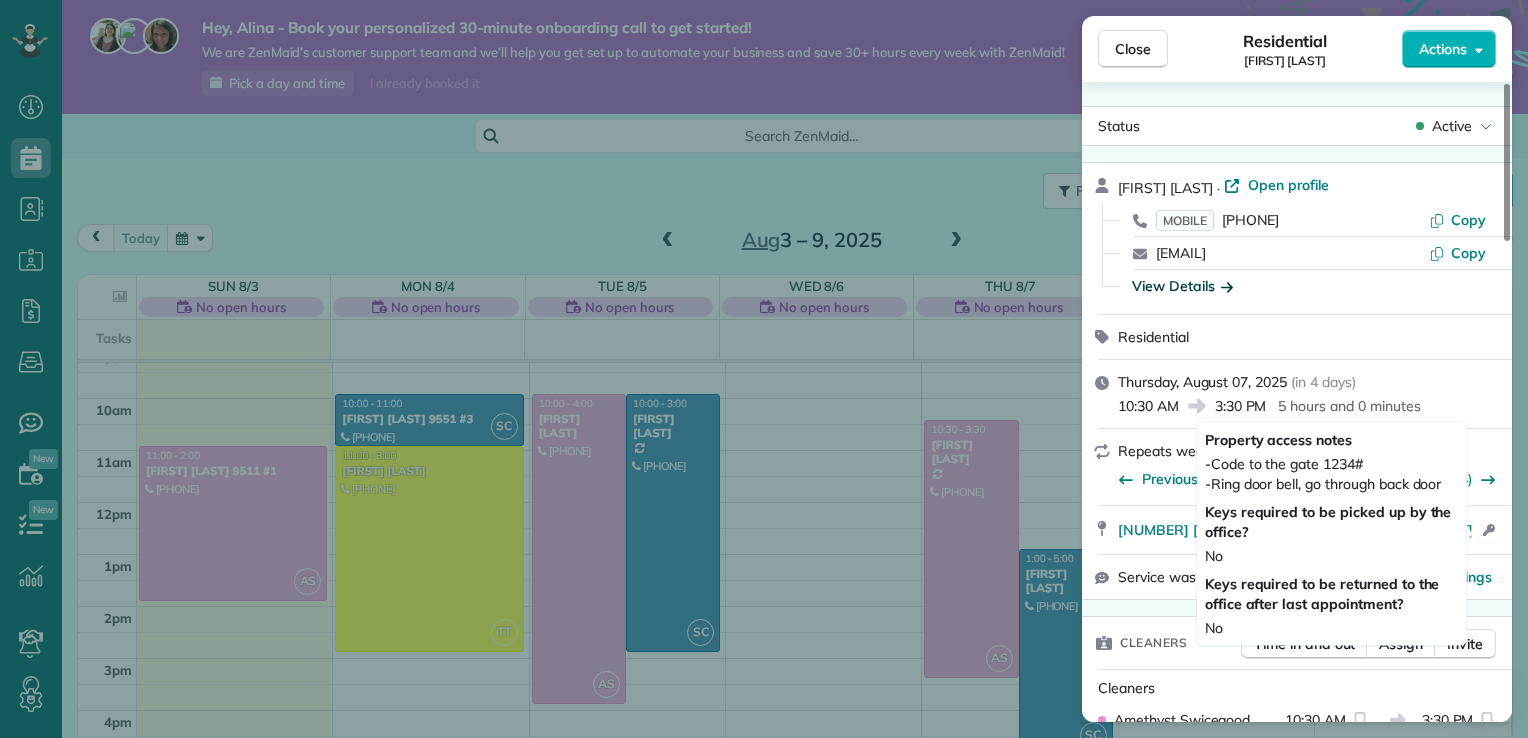 click 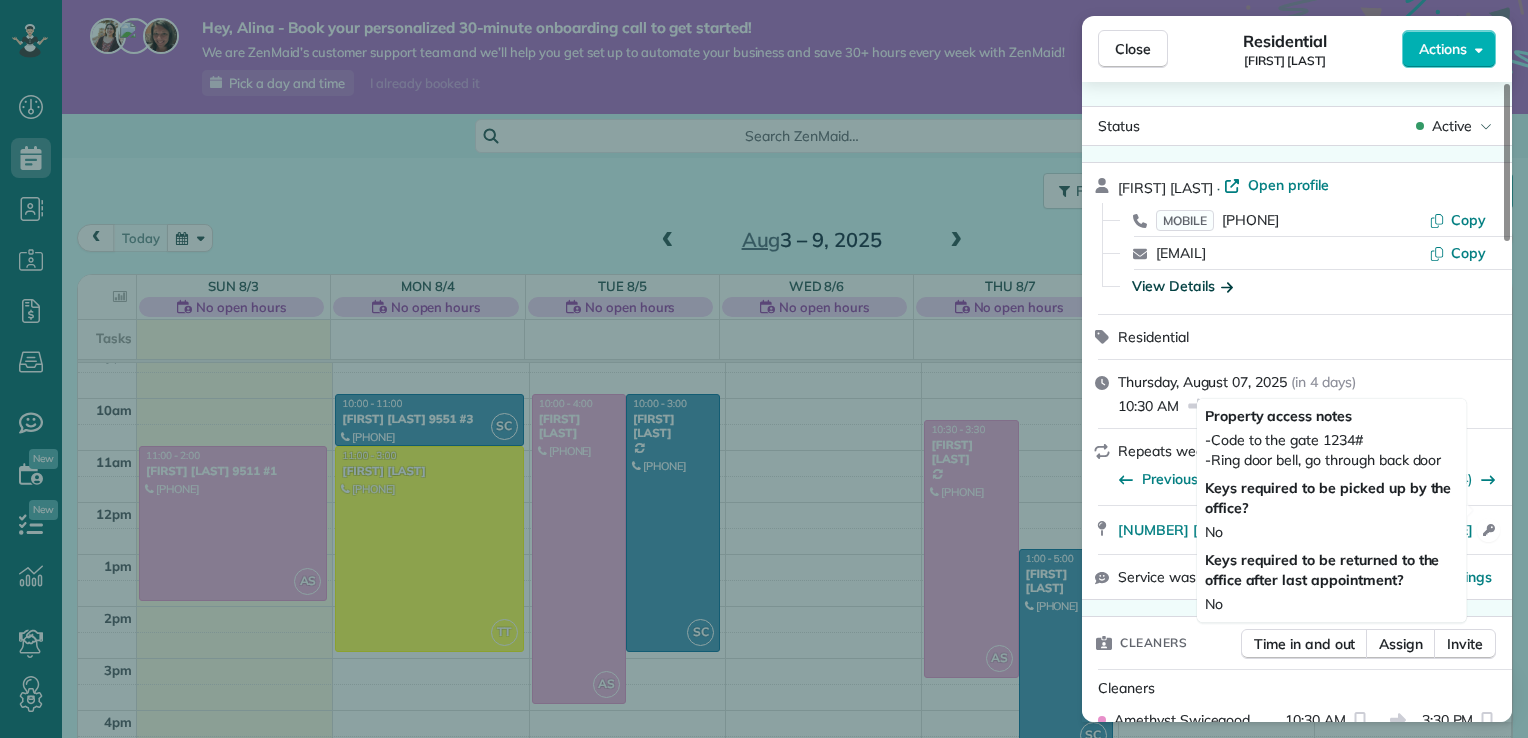 scroll, scrollTop: 63, scrollLeft: 0, axis: vertical 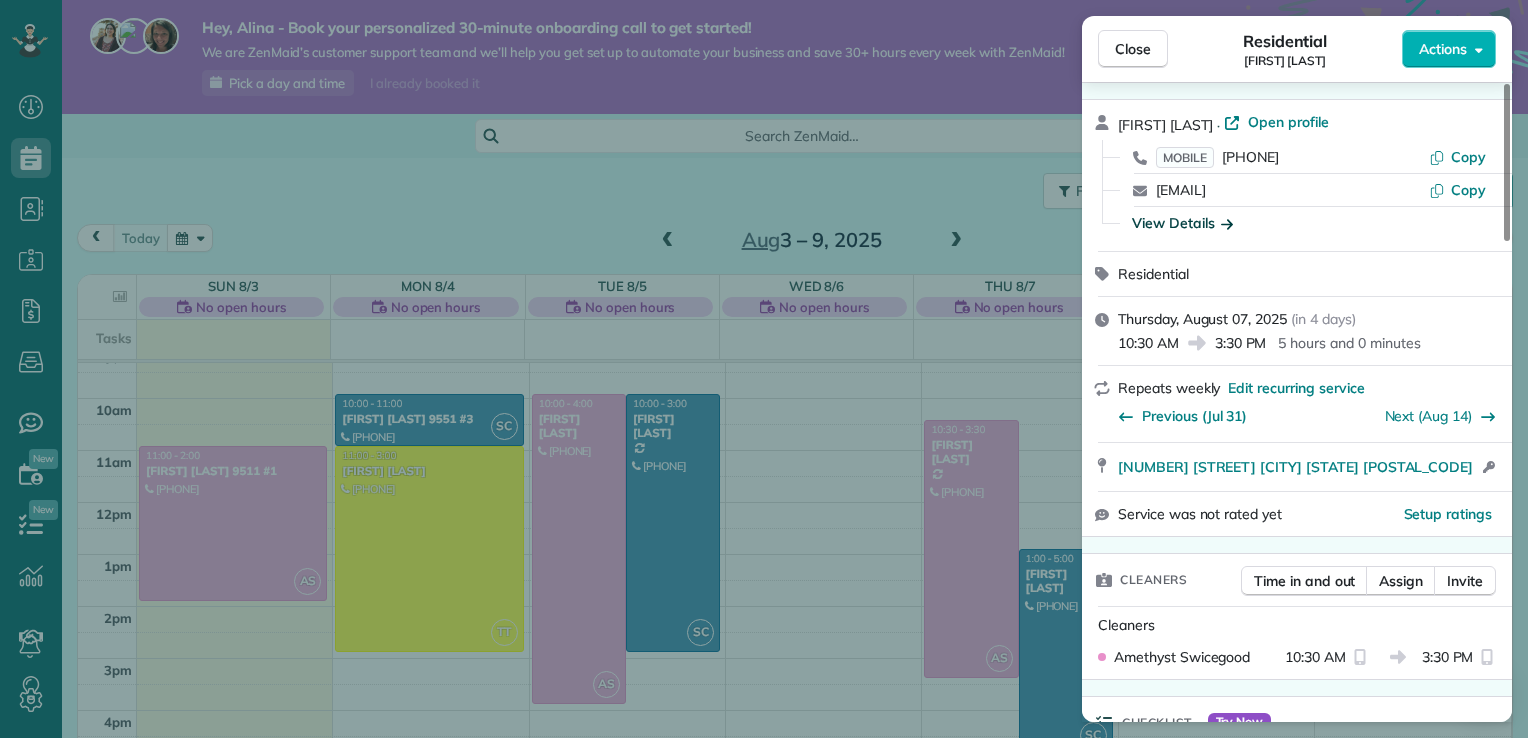 click on "Thursday, August 07, 2025 ( in 4 days ) 10:30 AM 3:30 PM 5 hours and 0 minutes" at bounding box center [1309, 331] 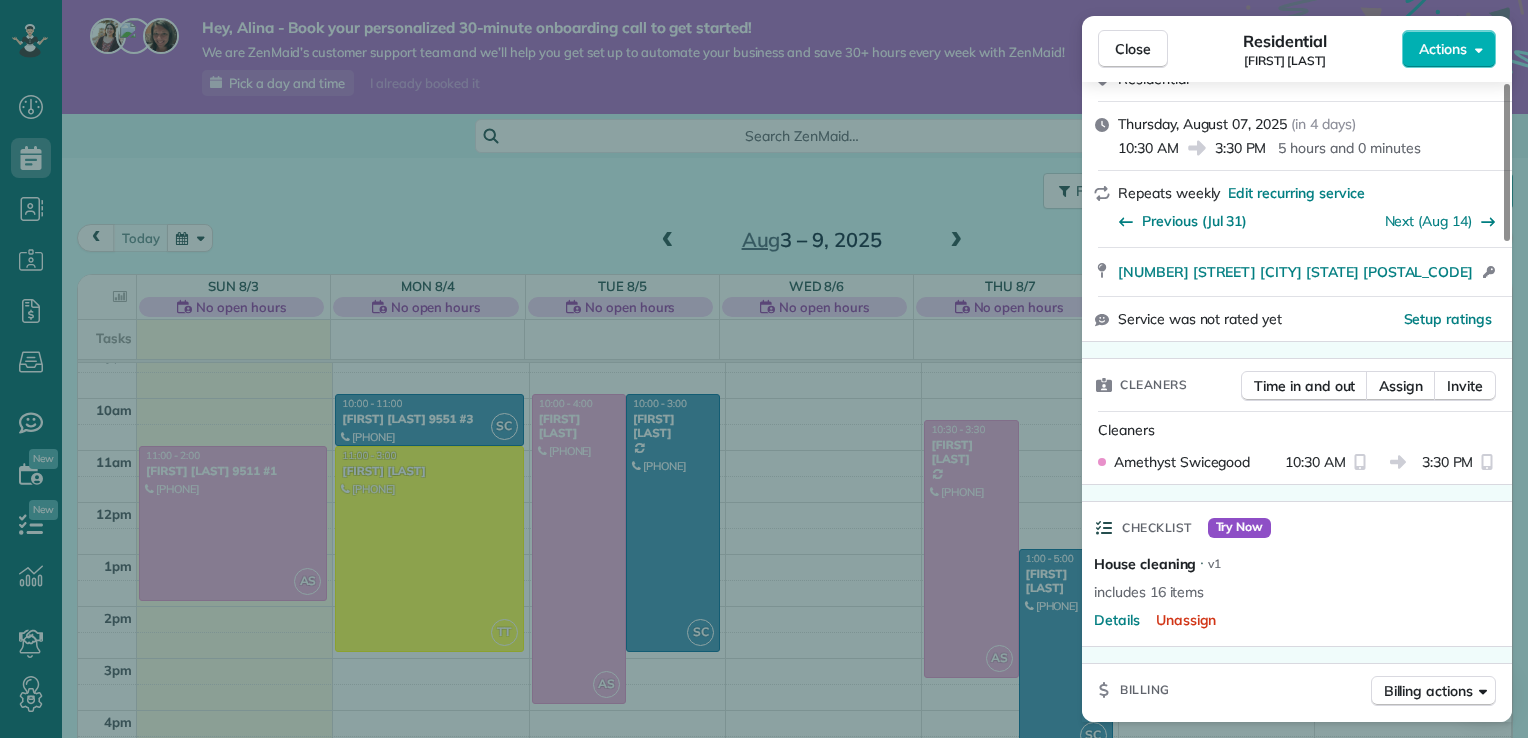 scroll, scrollTop: 454, scrollLeft: 0, axis: vertical 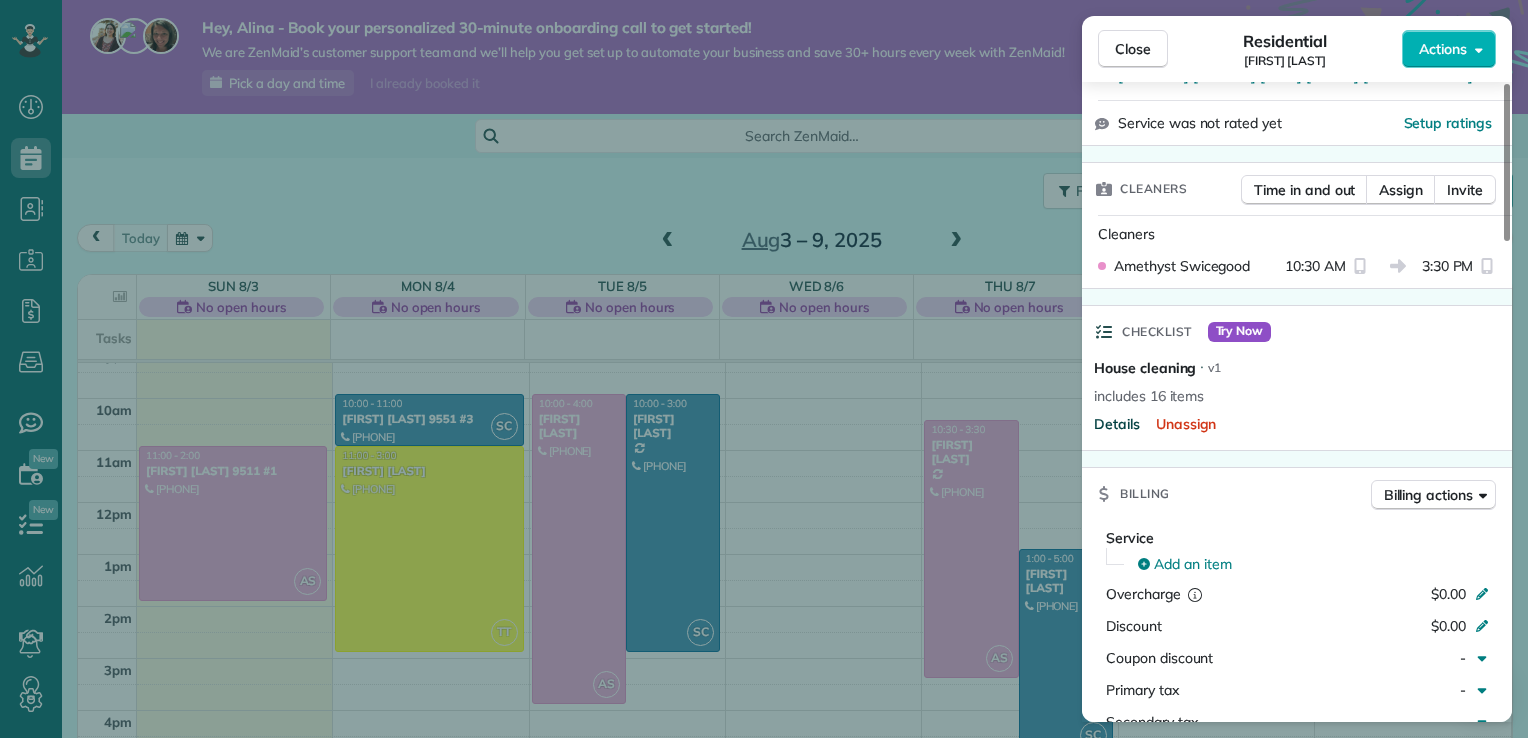 click on "Details" at bounding box center [1117, 424] 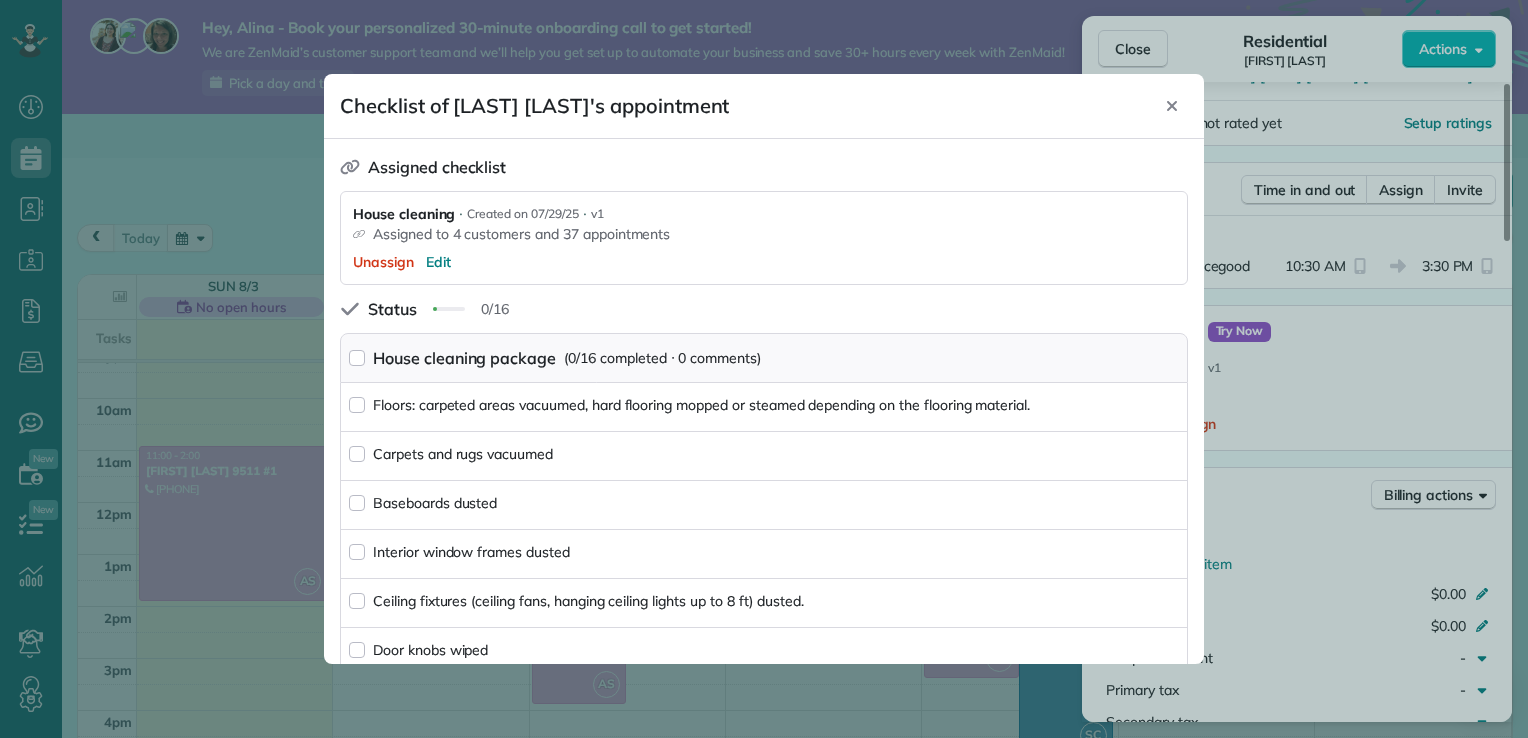 scroll, scrollTop: 179, scrollLeft: 0, axis: vertical 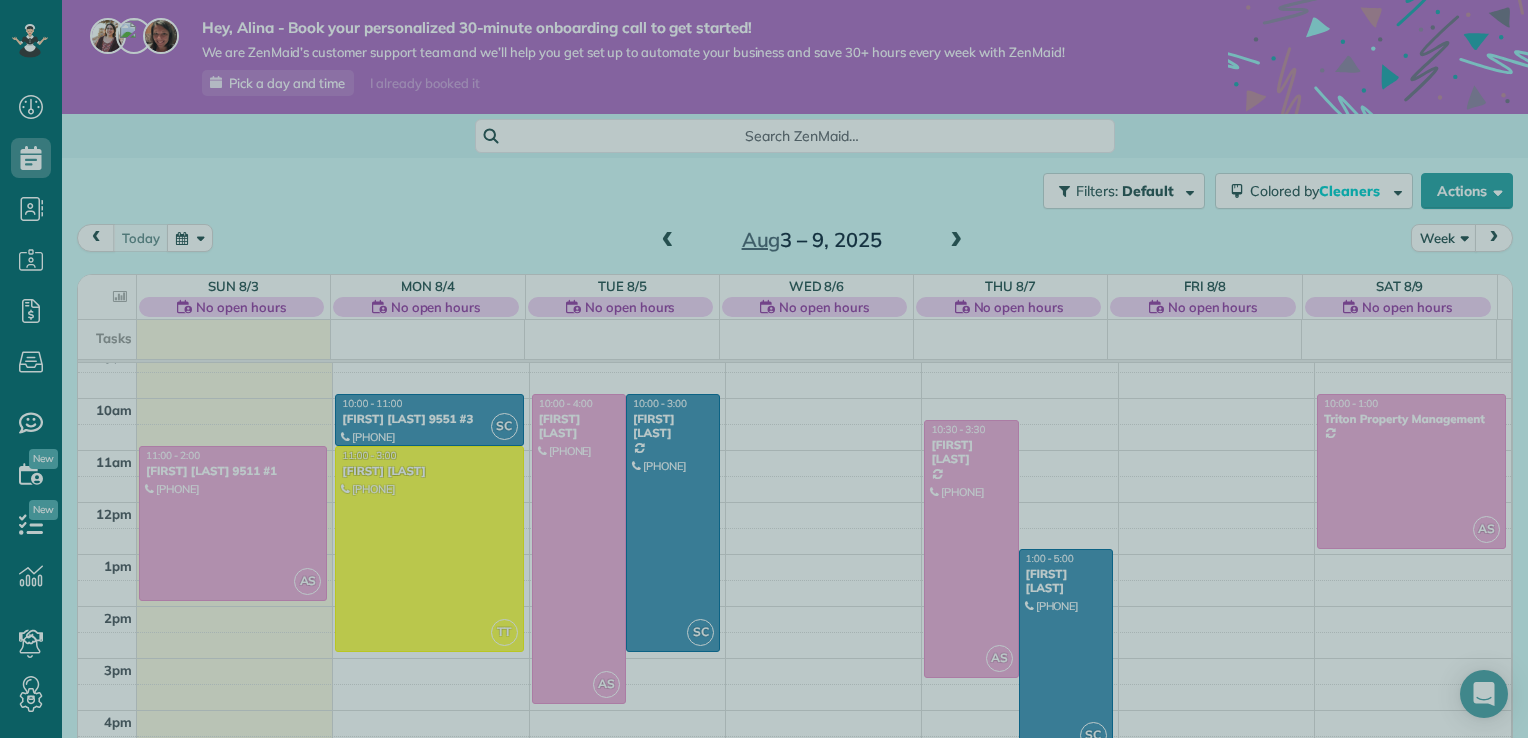 click at bounding box center (764, 369) 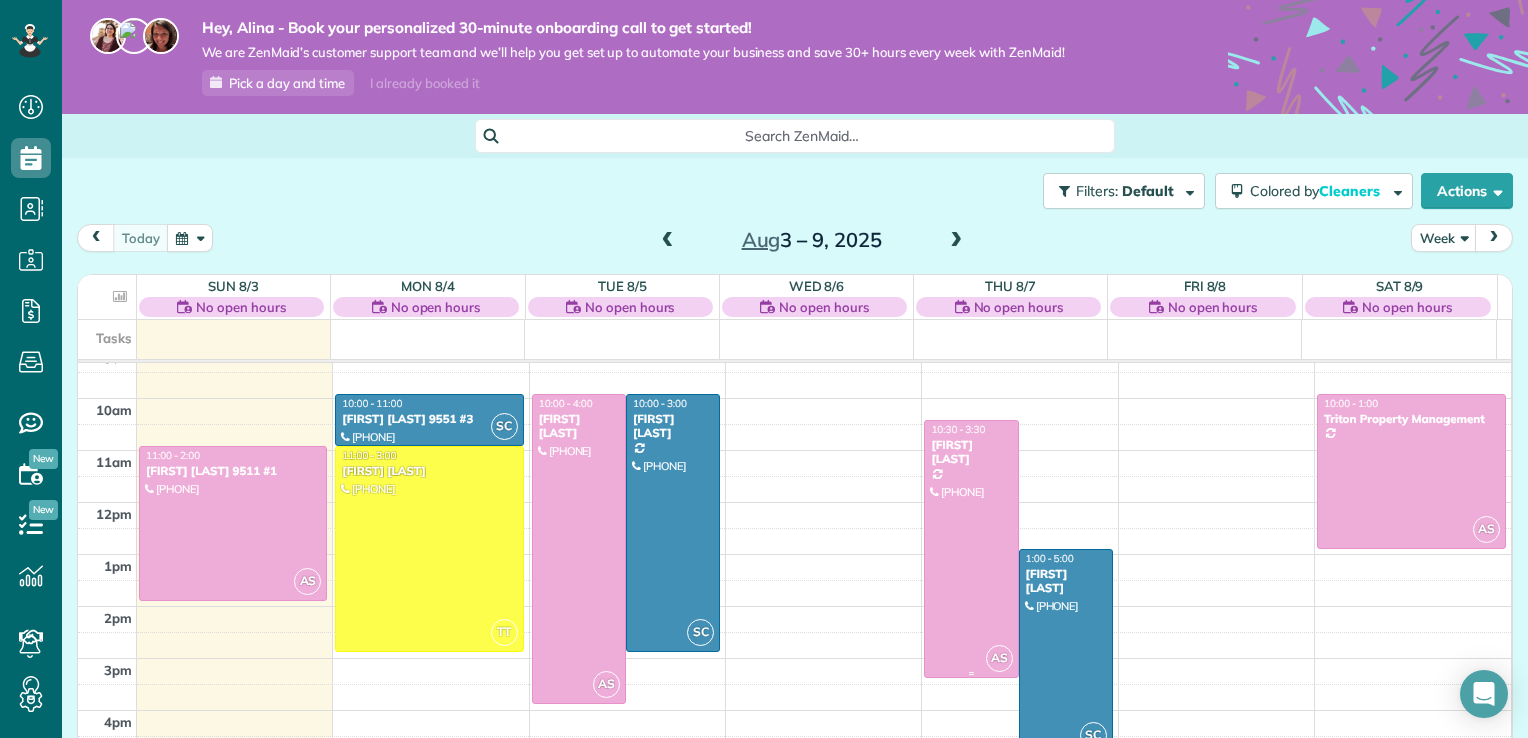 click at bounding box center [971, 549] 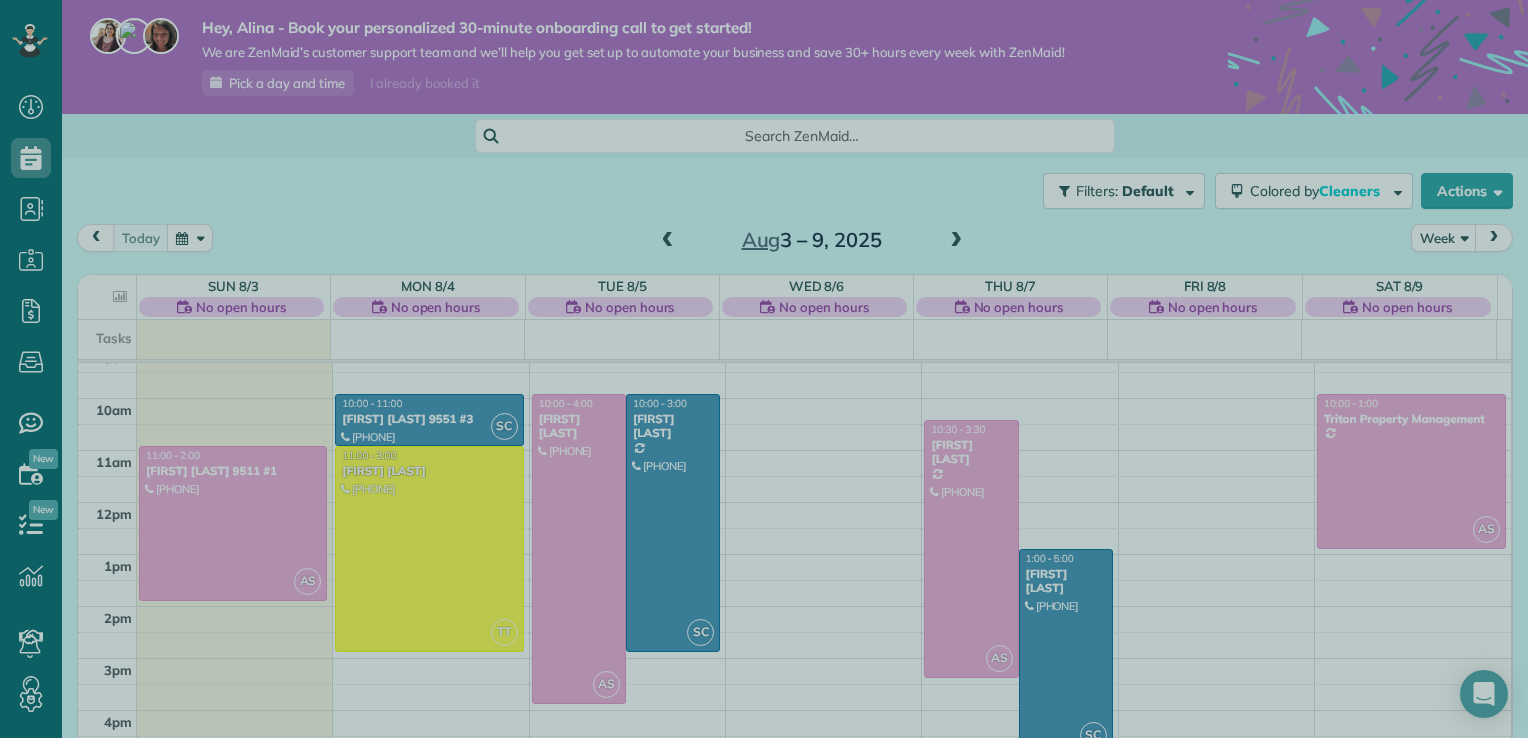click at bounding box center (764, 369) 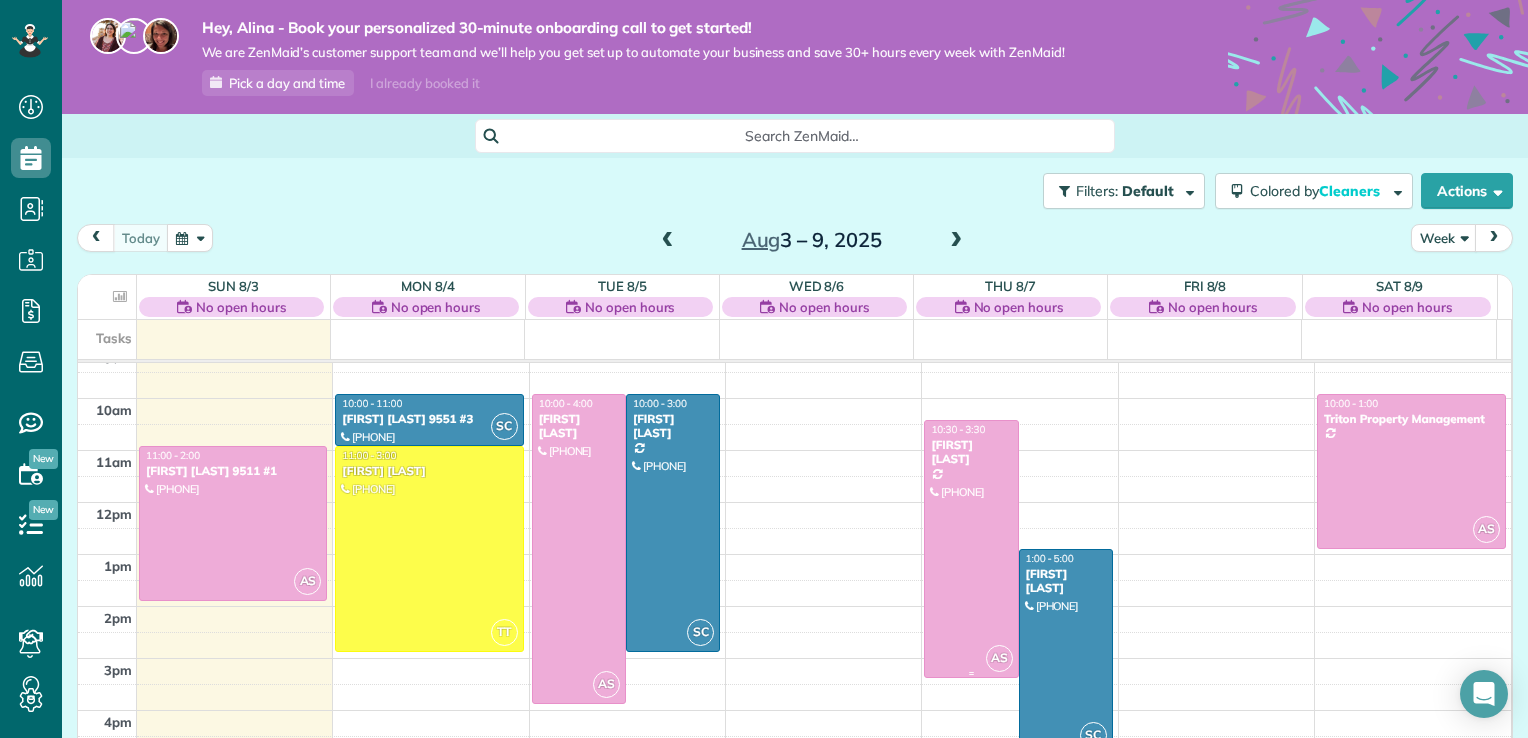 click at bounding box center [971, 549] 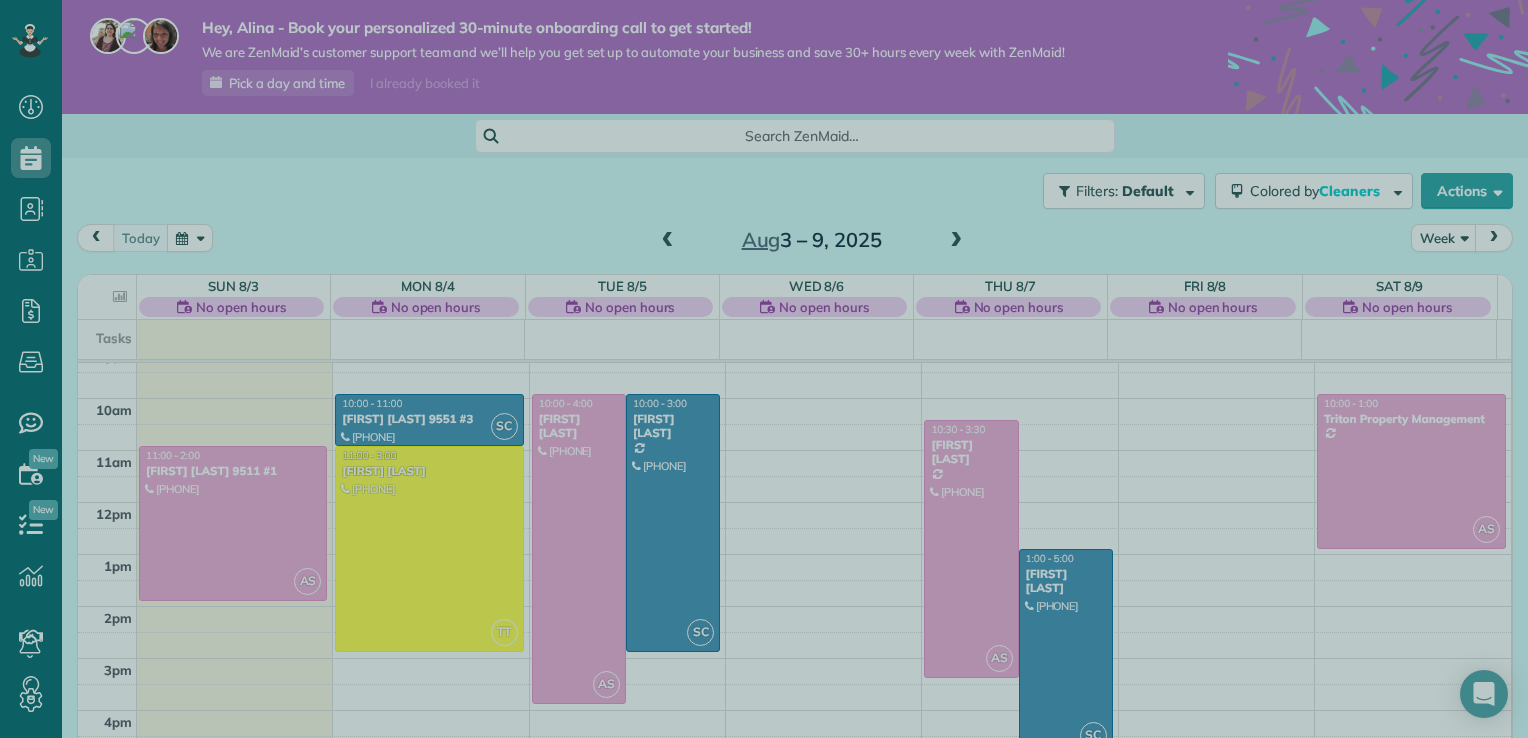 click at bounding box center (764, 369) 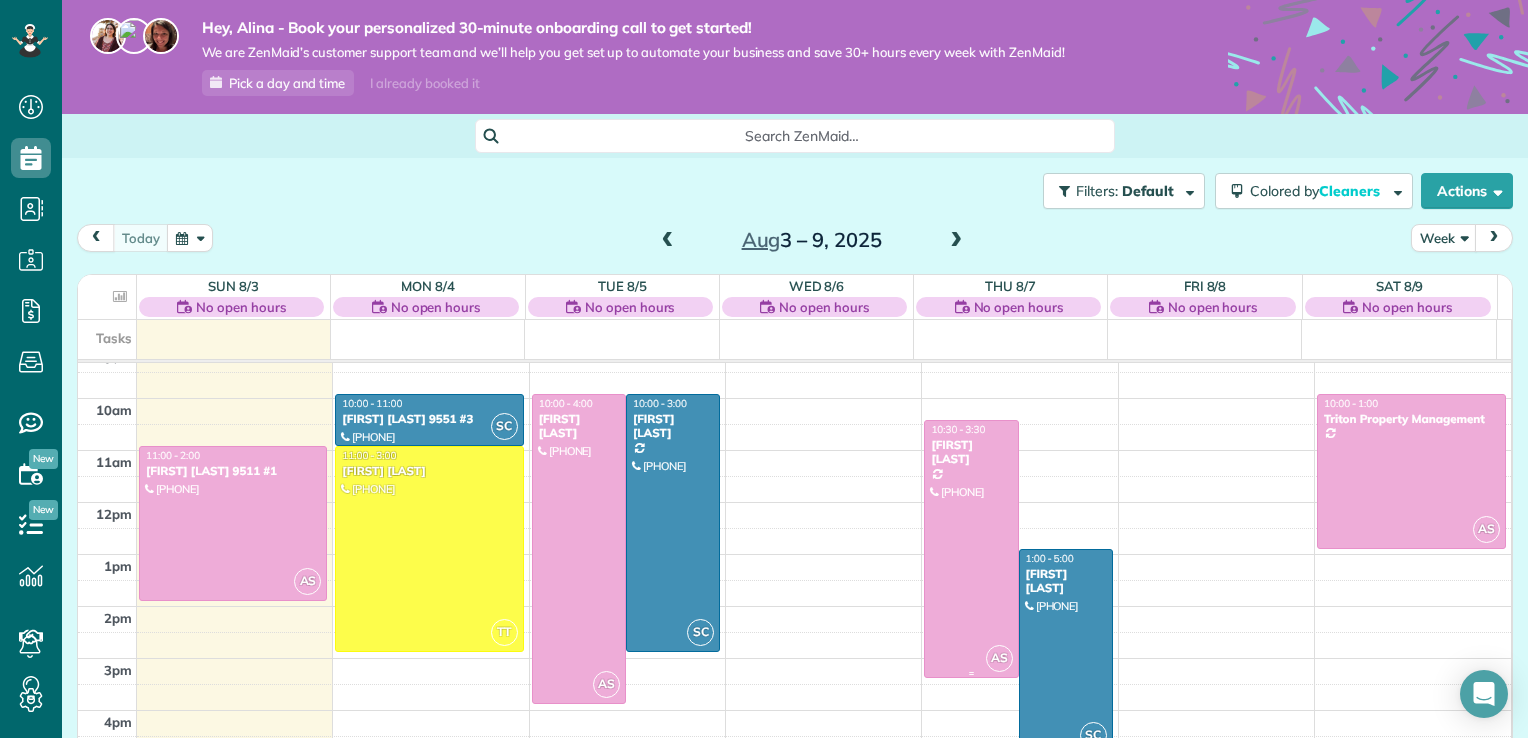 click at bounding box center (971, 549) 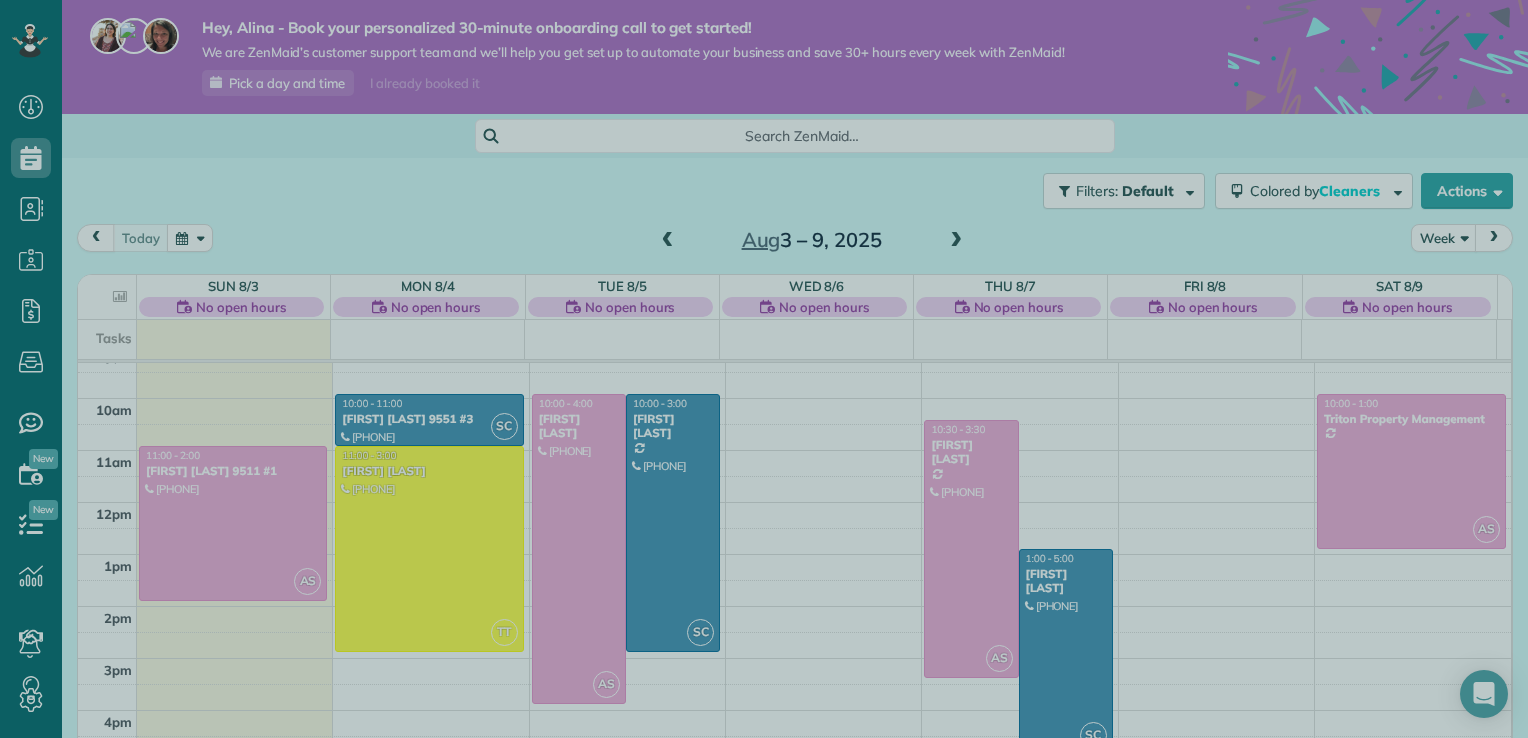 click at bounding box center [764, 369] 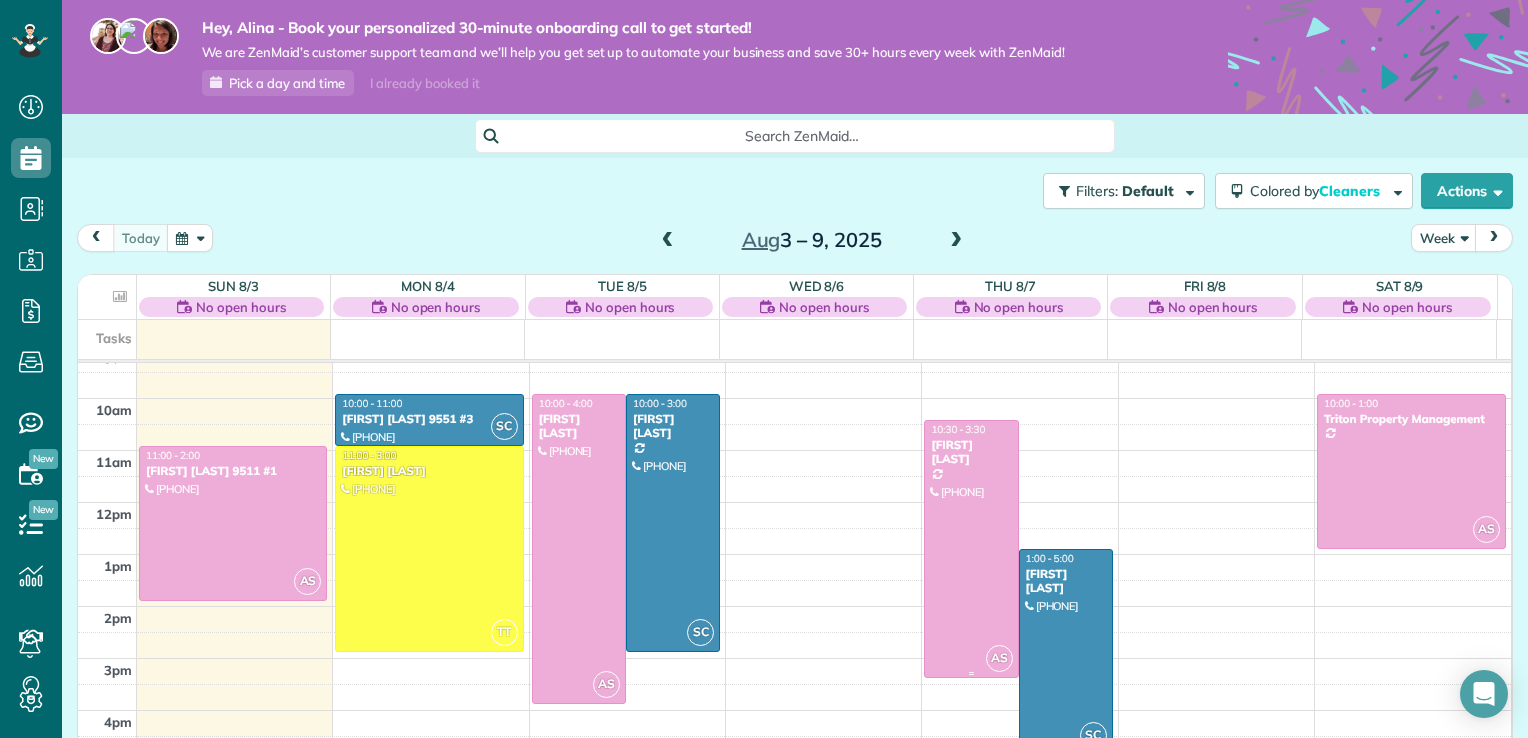 click at bounding box center (971, 549) 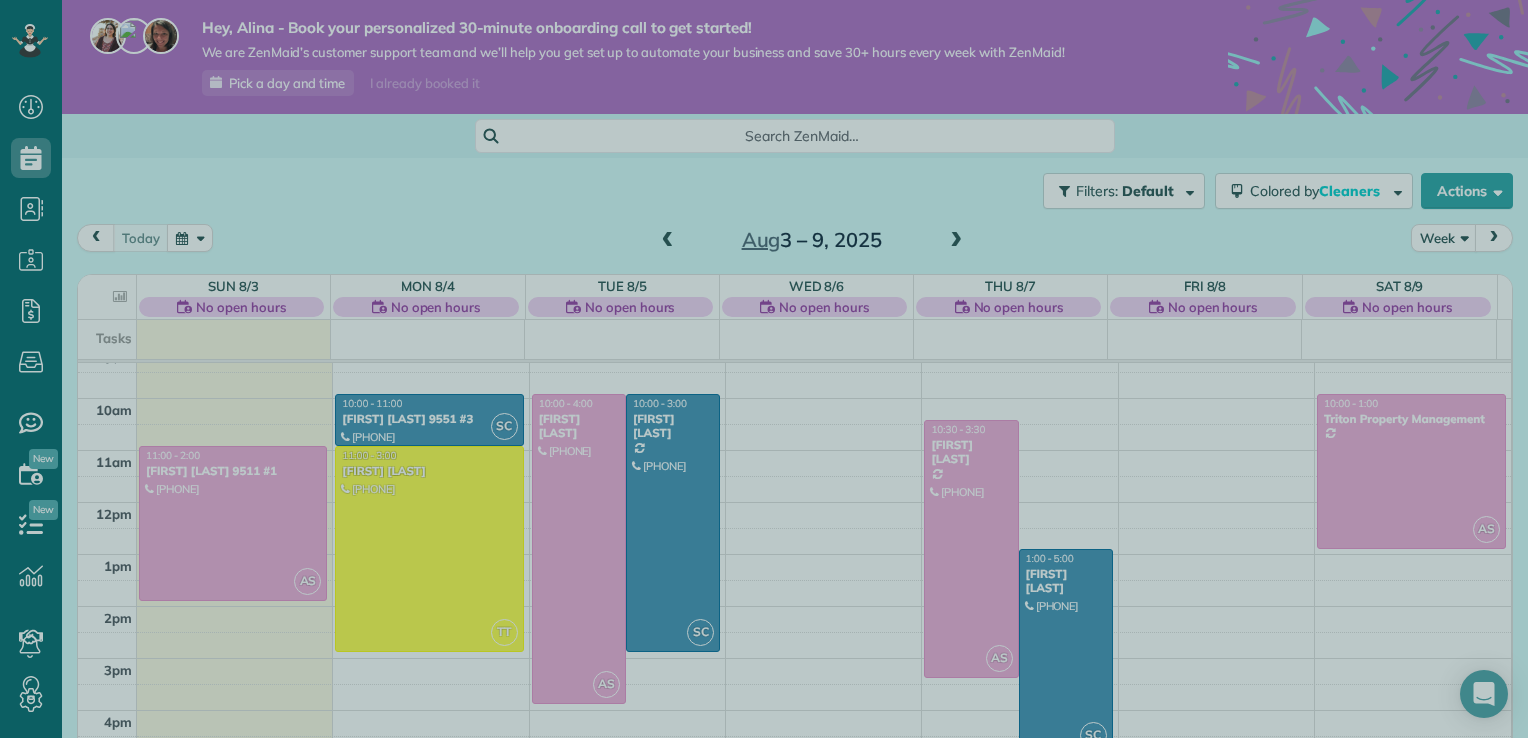 click at bounding box center (764, 369) 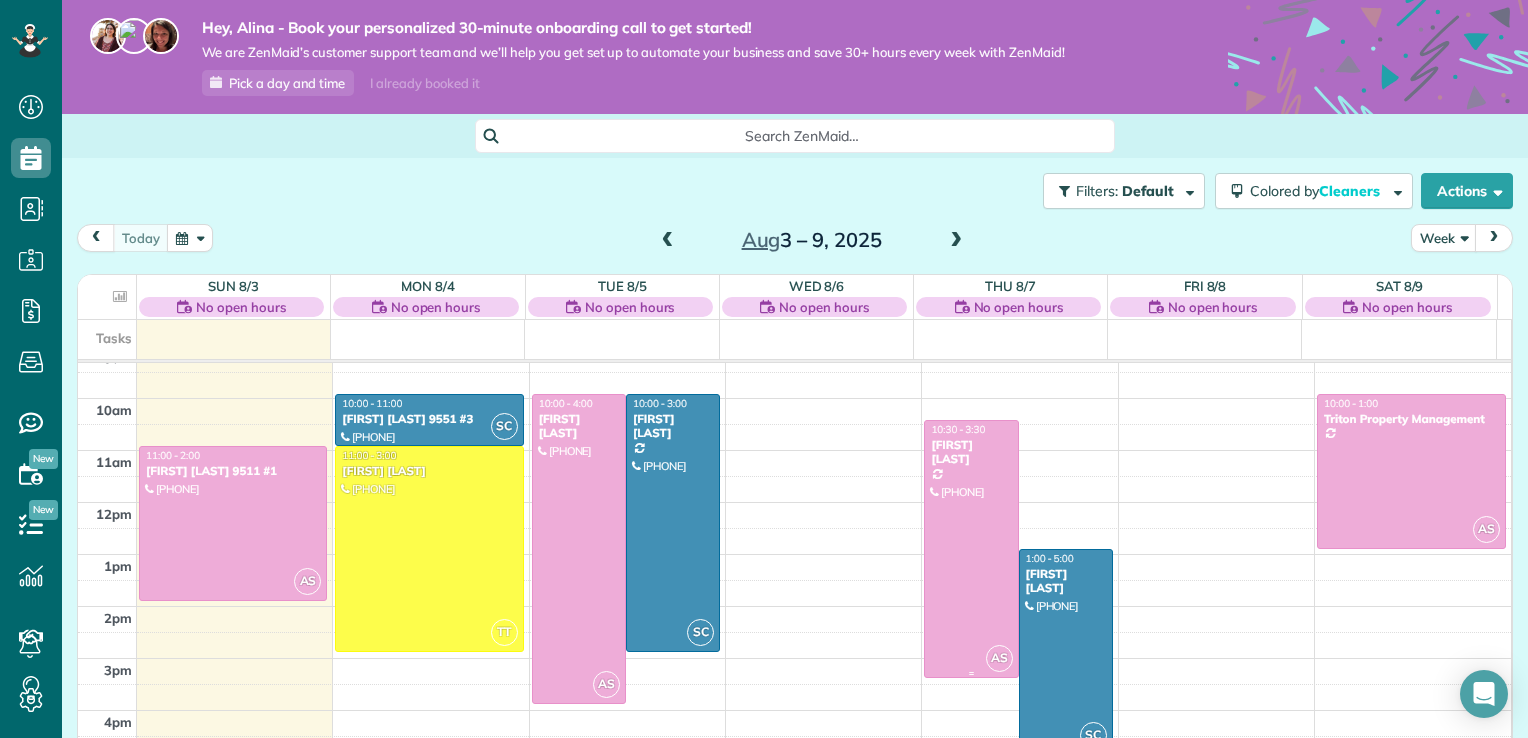 click at bounding box center (971, 549) 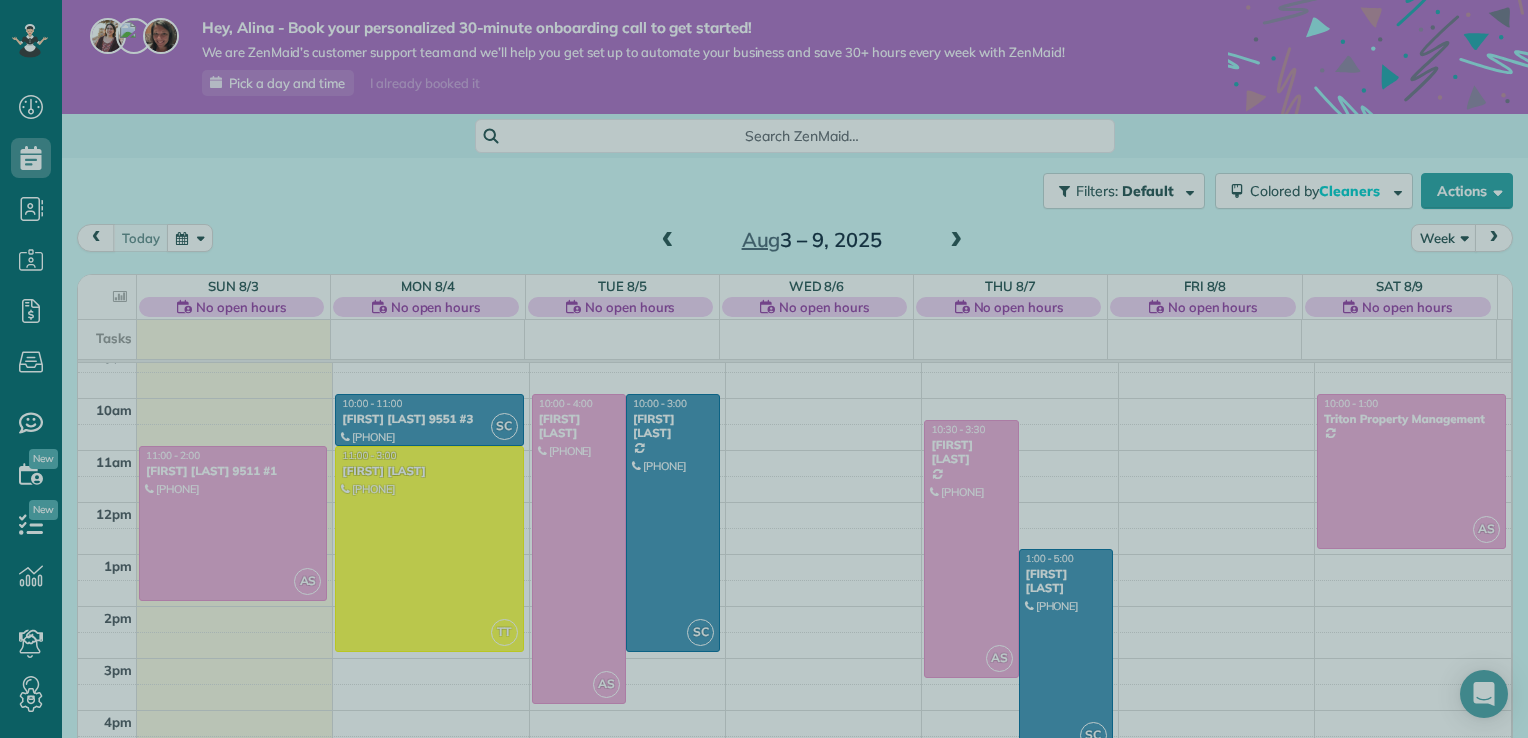 click at bounding box center (764, 369) 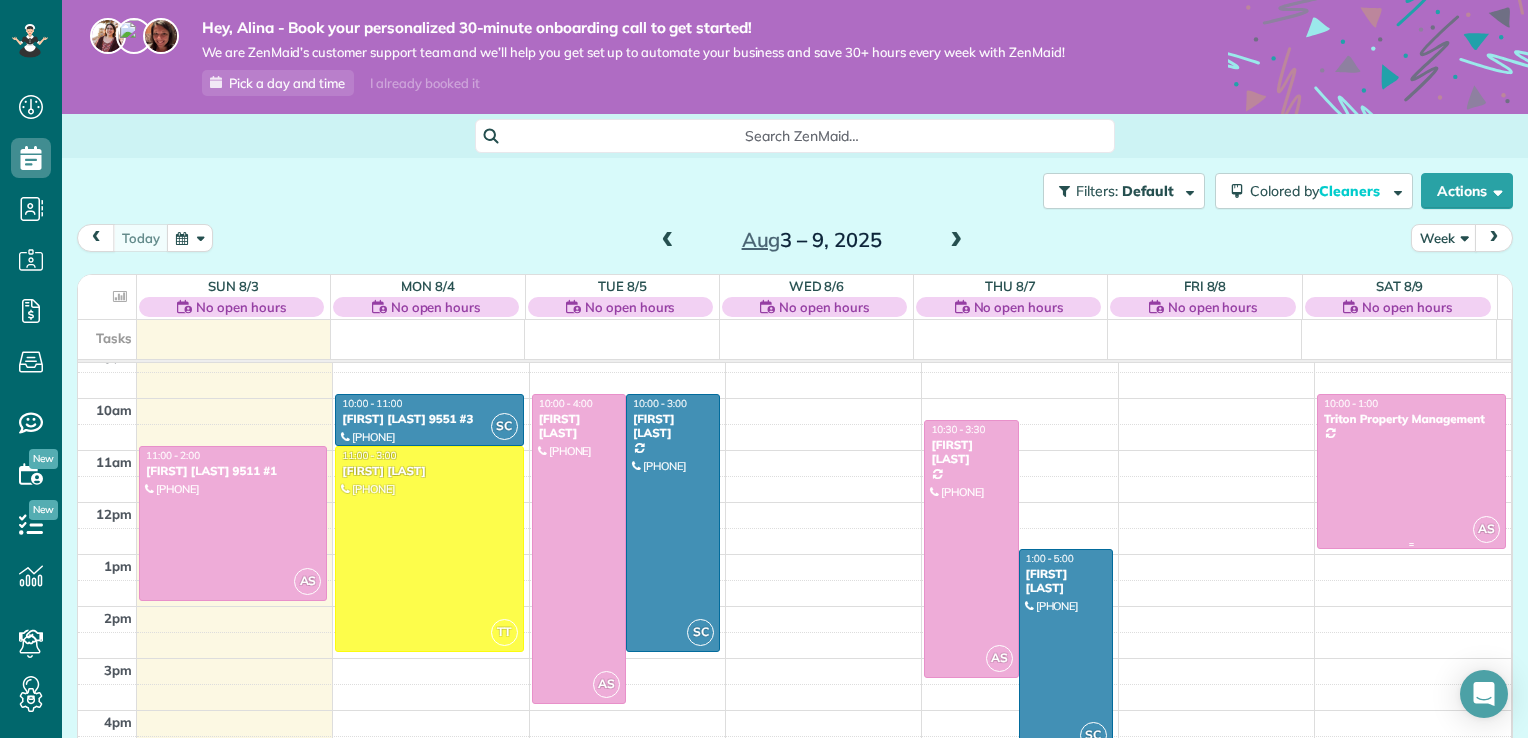 click at bounding box center (1411, 471) 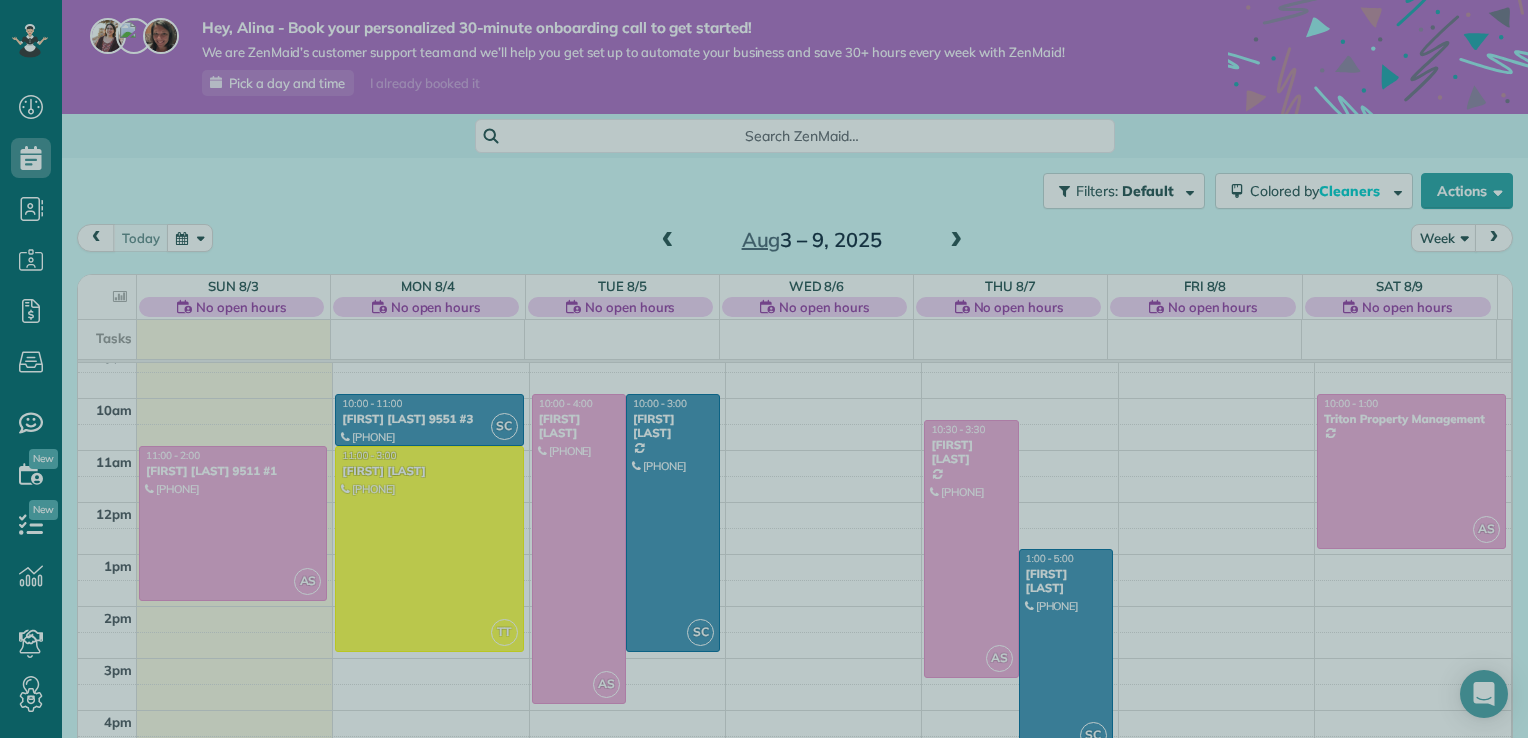 click at bounding box center (764, 369) 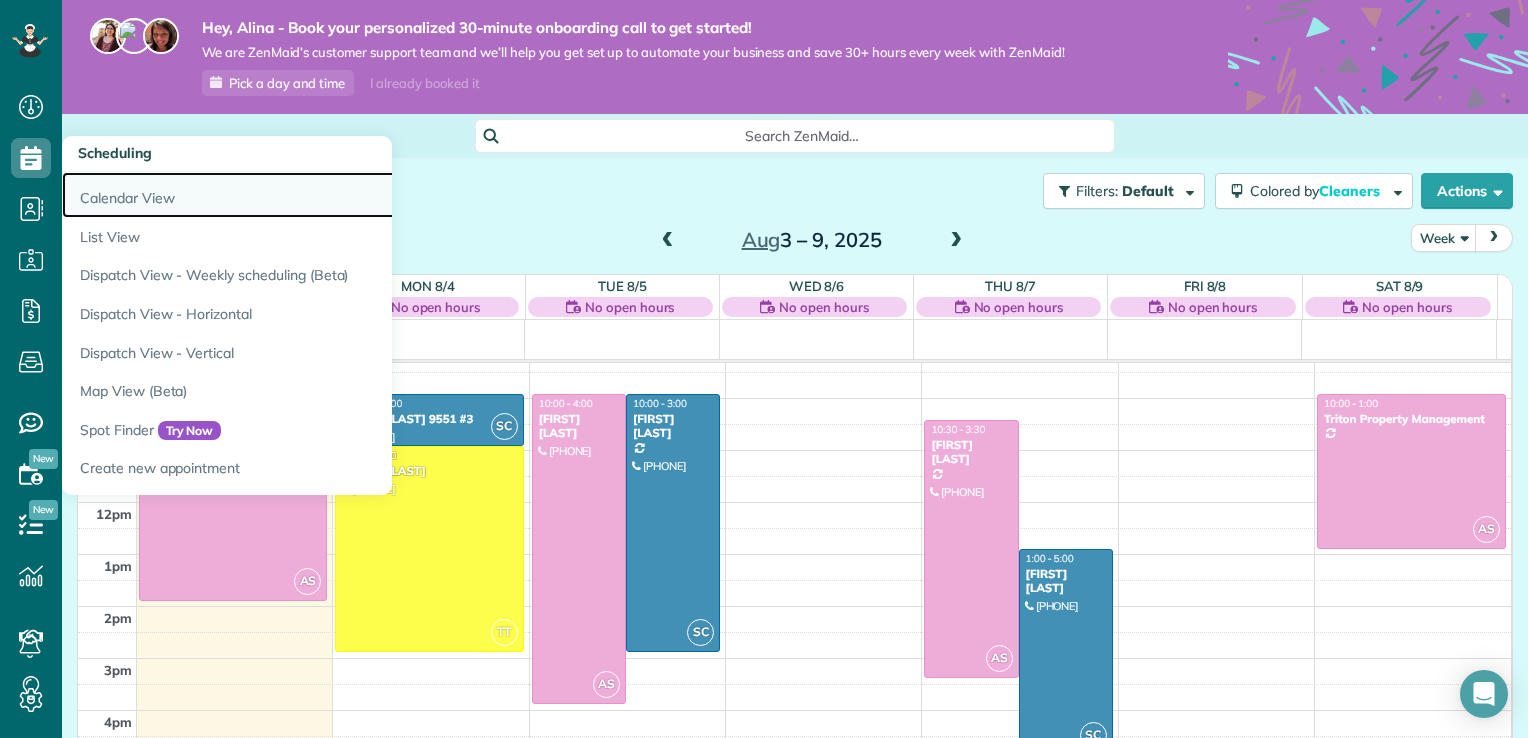 click on "Calendar View" at bounding box center [312, 195] 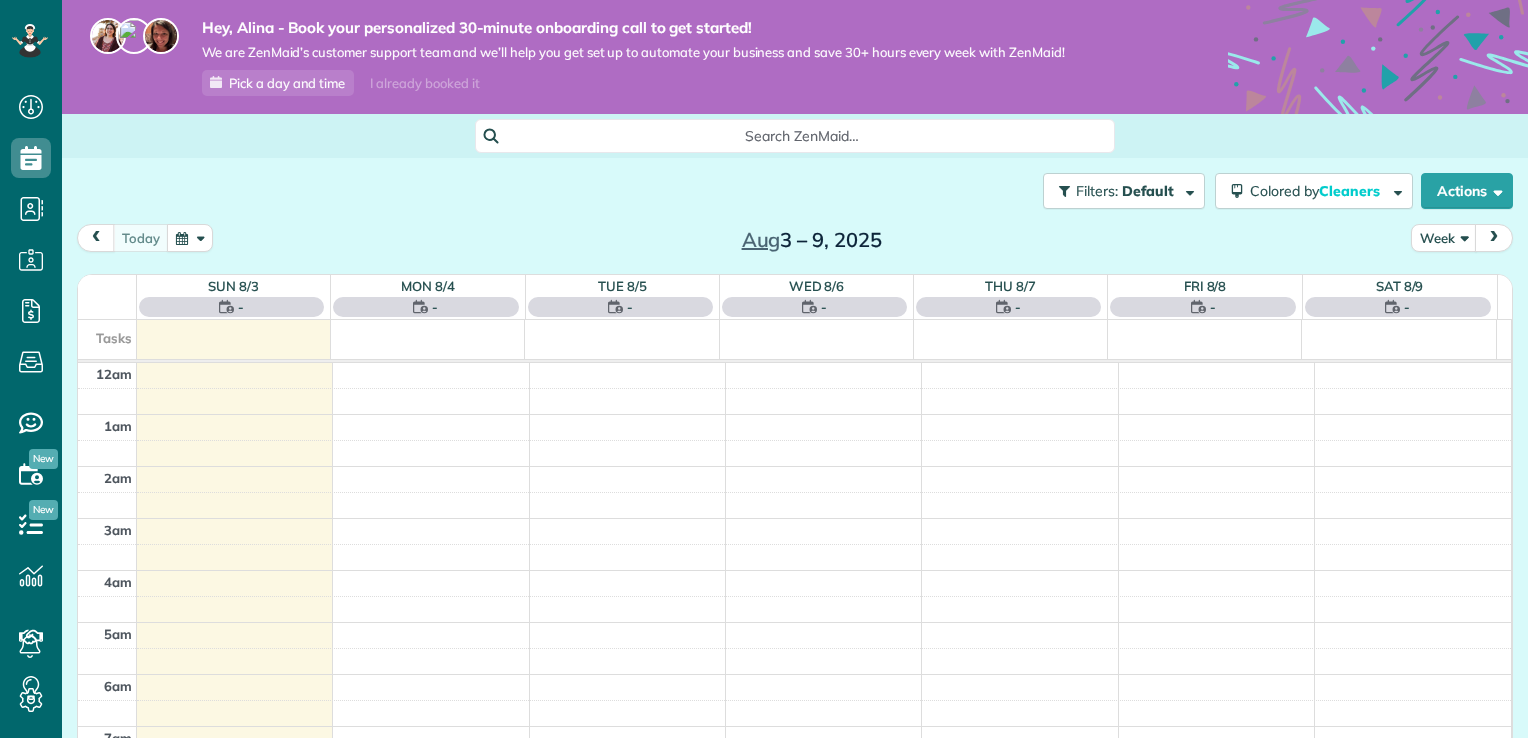 scroll, scrollTop: 0, scrollLeft: 0, axis: both 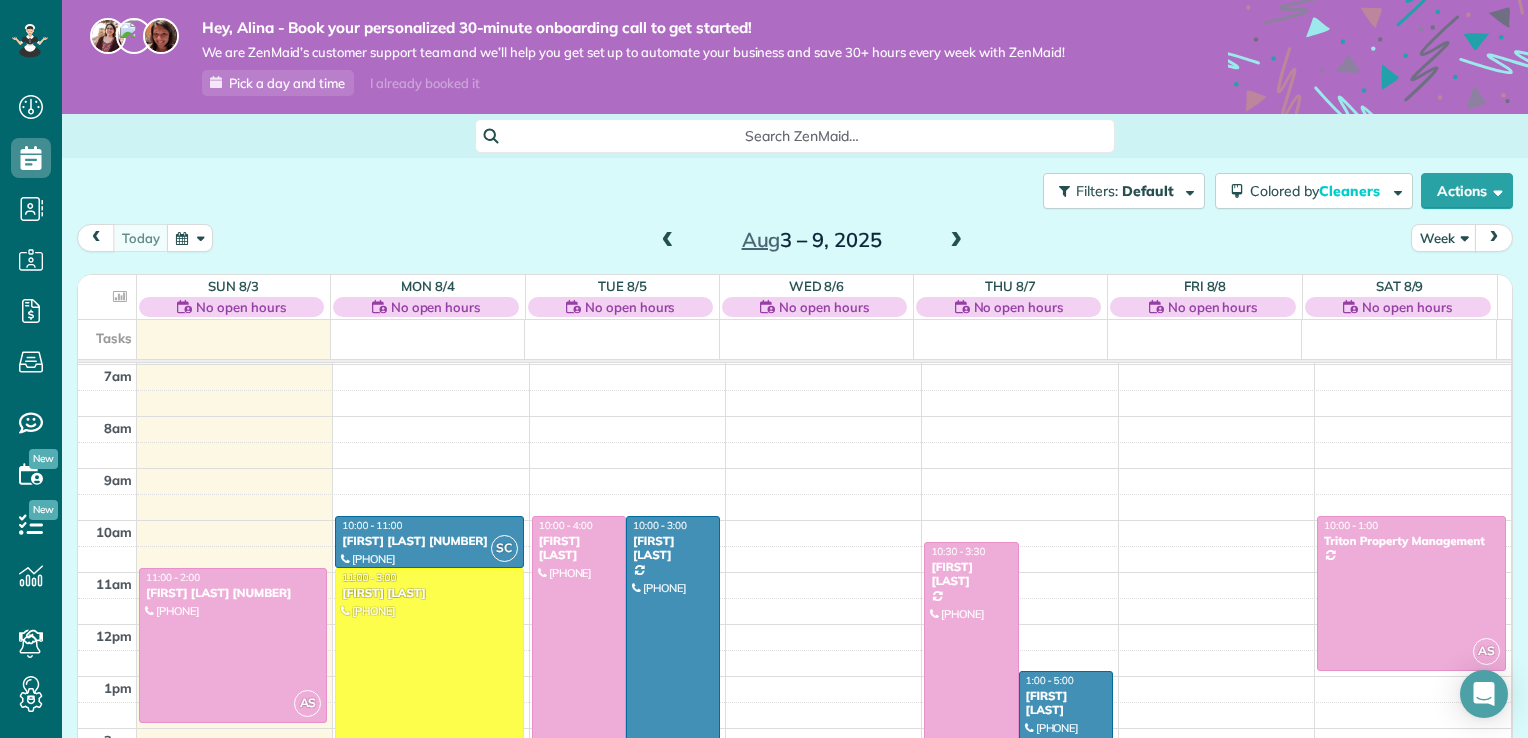 click at bounding box center [971, 671] 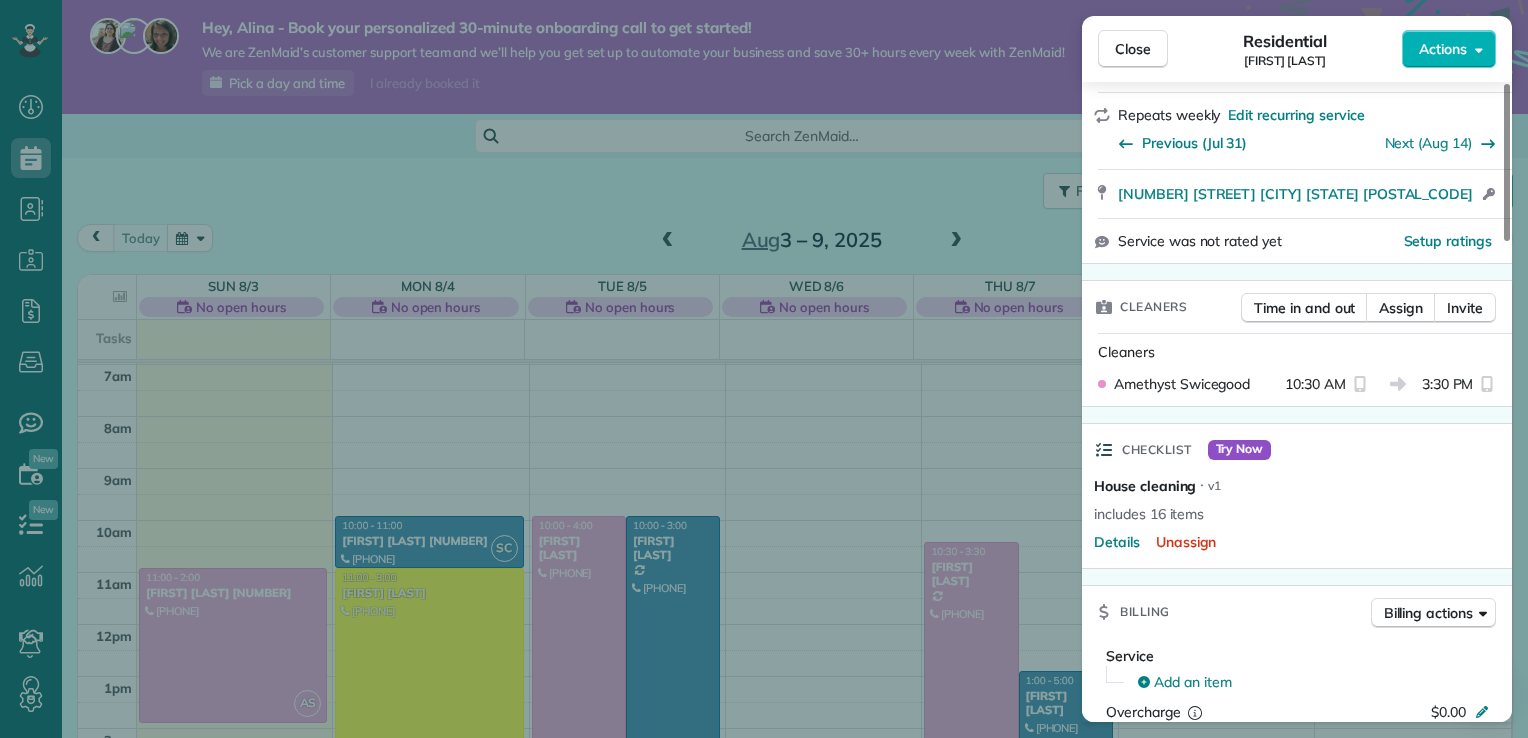 scroll, scrollTop: 338, scrollLeft: 0, axis: vertical 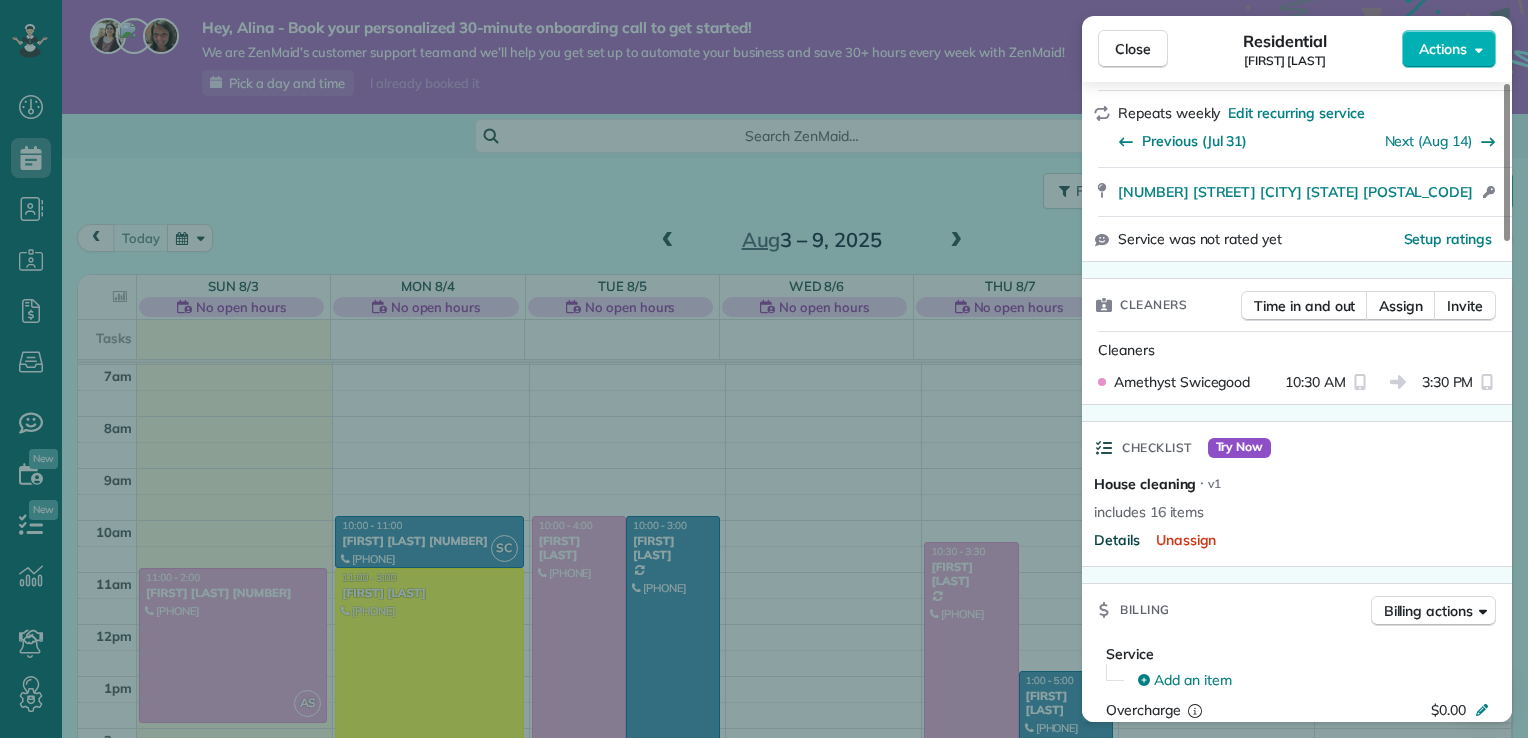 click on "Details" at bounding box center (1117, 540) 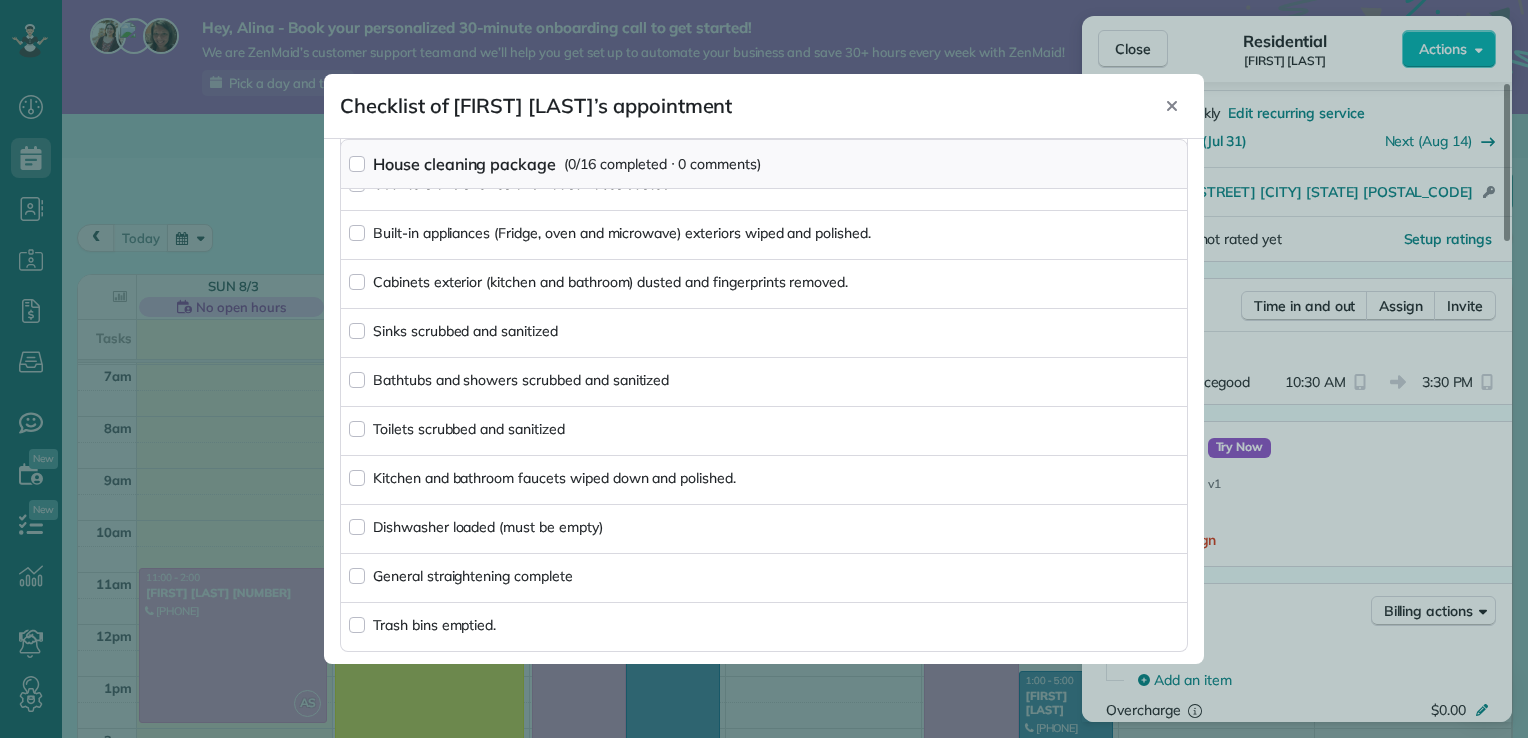 scroll, scrollTop: 0, scrollLeft: 0, axis: both 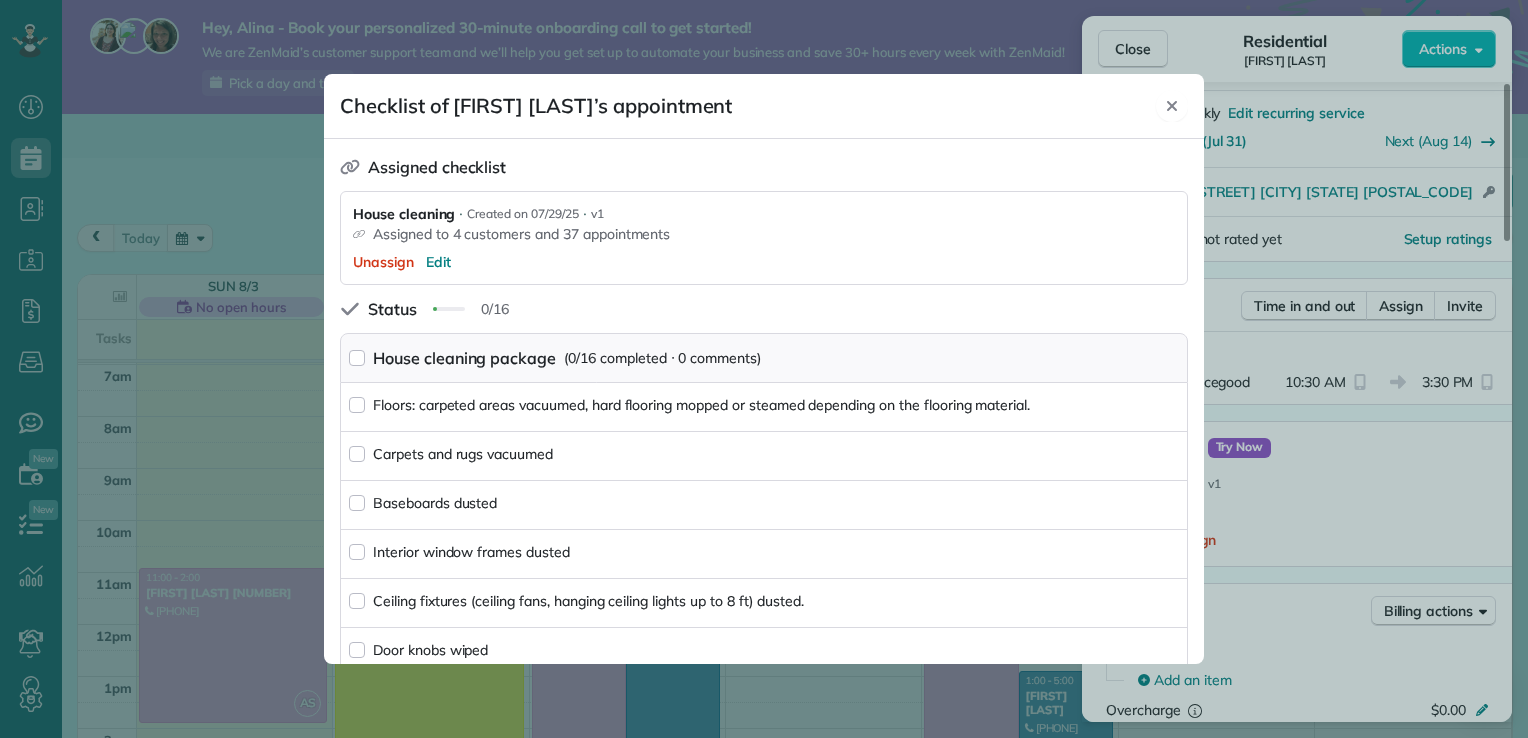 click 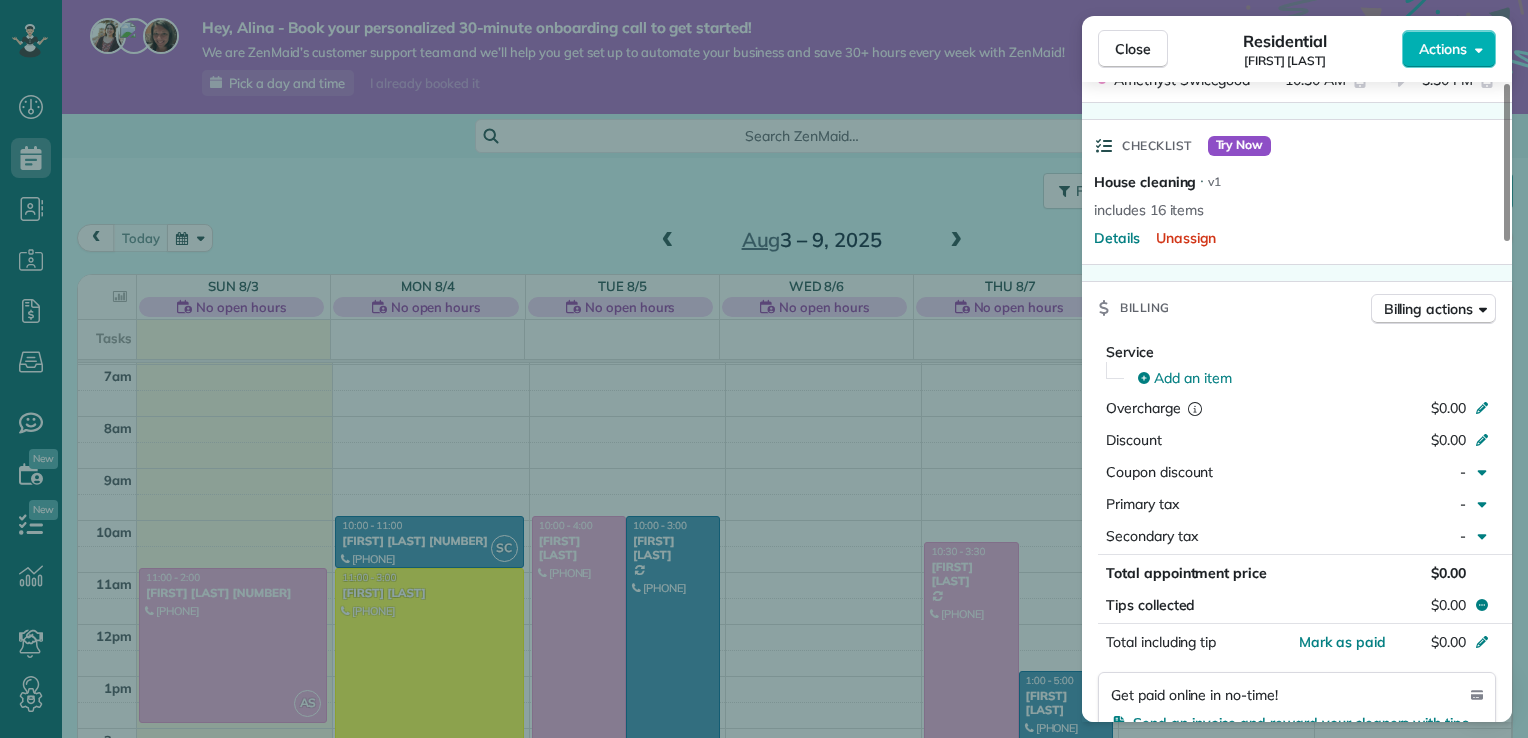 scroll, scrollTop: 640, scrollLeft: 0, axis: vertical 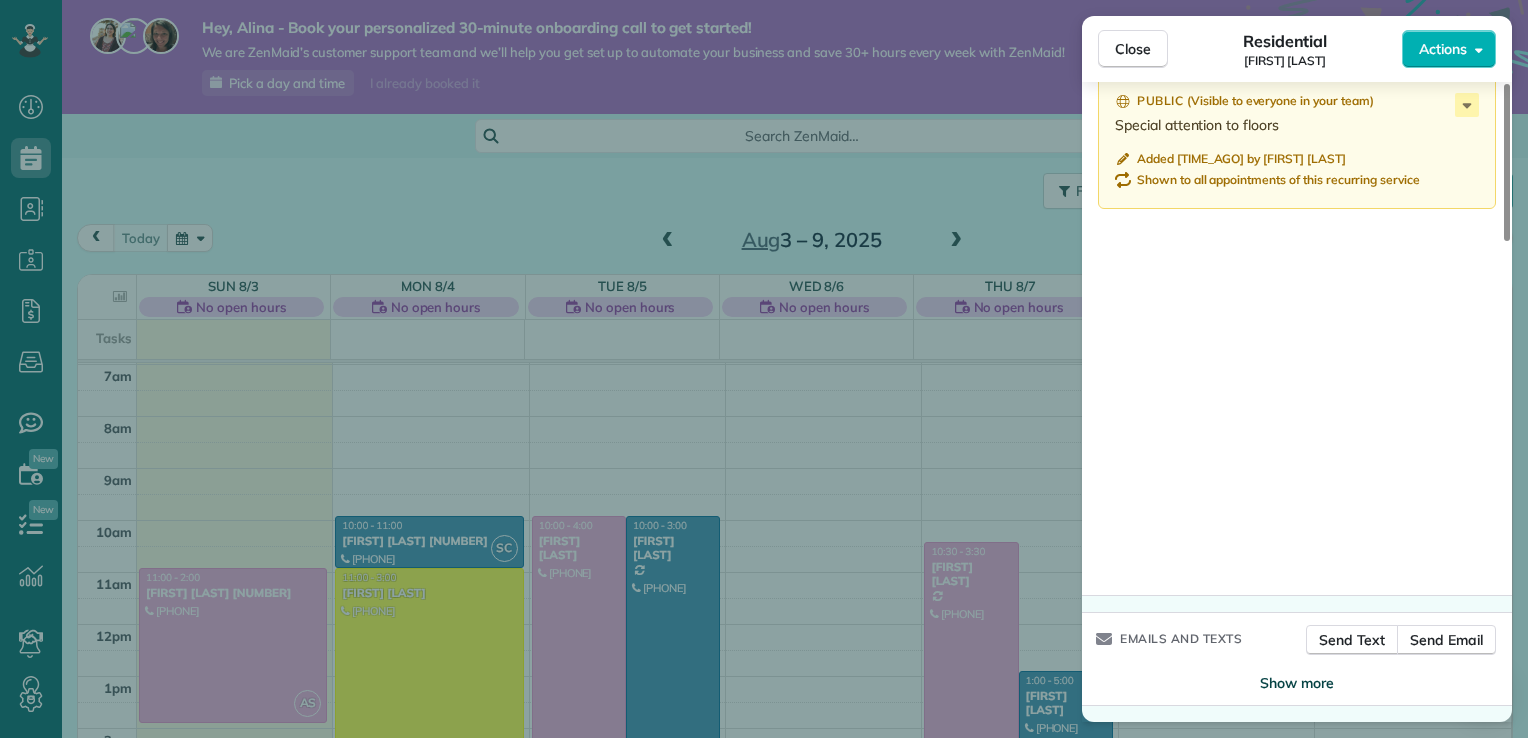 click on "Show more" at bounding box center [1297, 683] 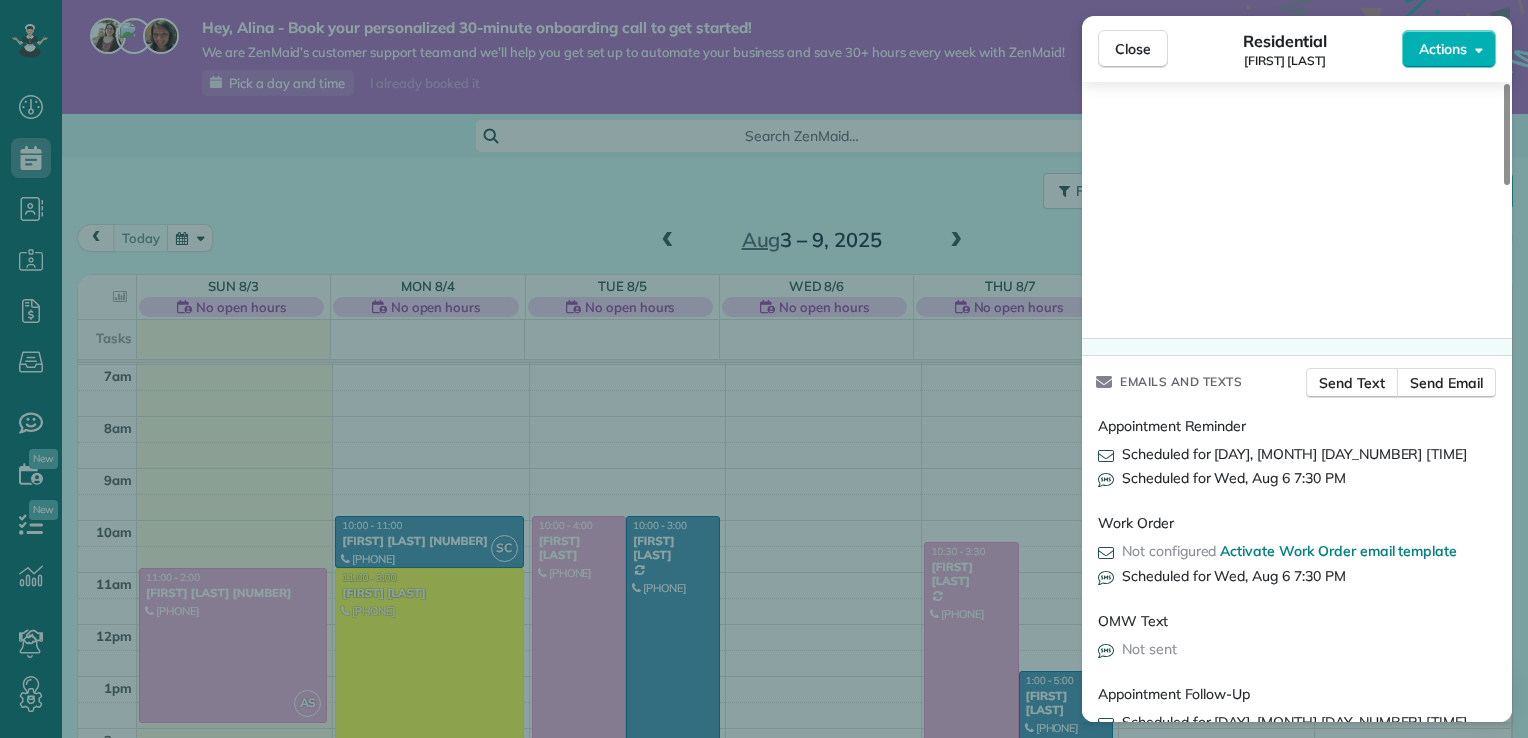 scroll, scrollTop: 2159, scrollLeft: 0, axis: vertical 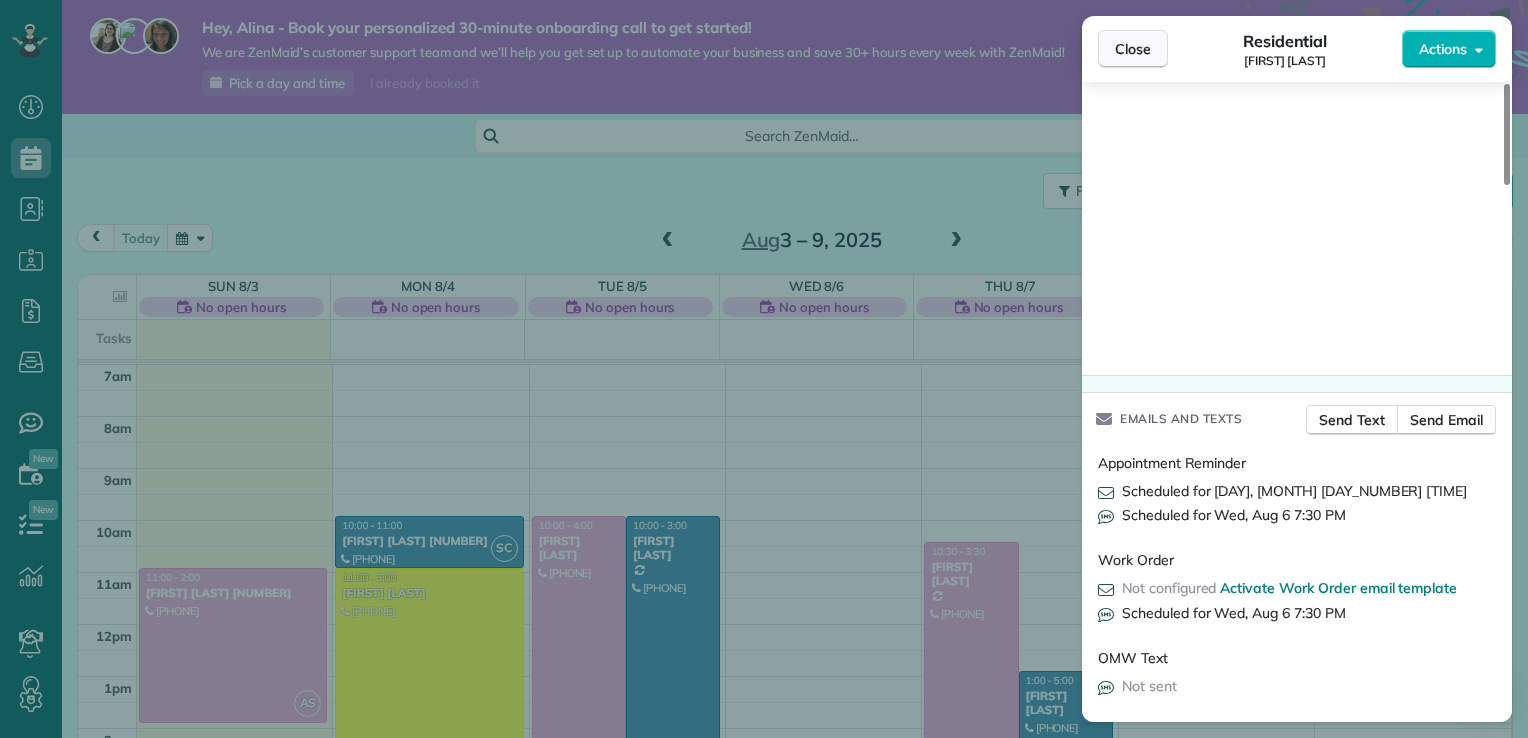 click on "Close" at bounding box center [1133, 49] 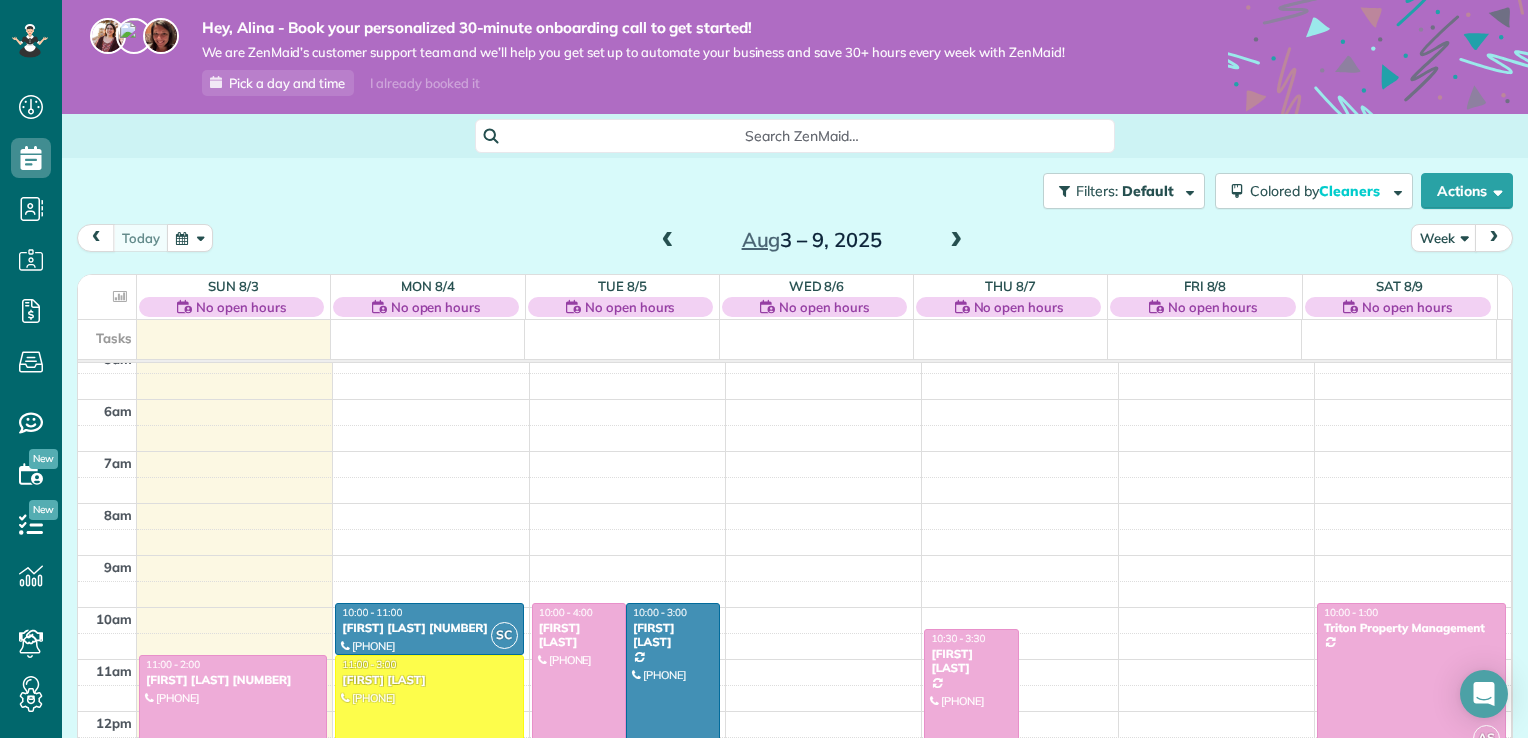 scroll, scrollTop: 274, scrollLeft: 0, axis: vertical 